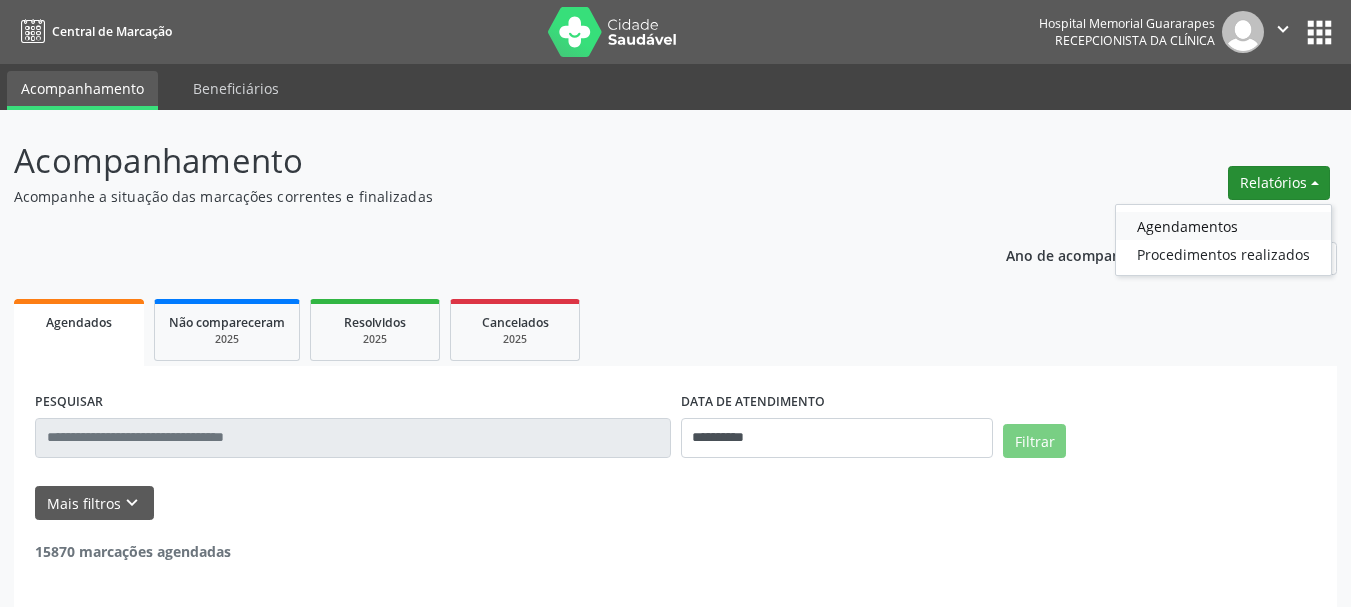 scroll, scrollTop: 0, scrollLeft: 0, axis: both 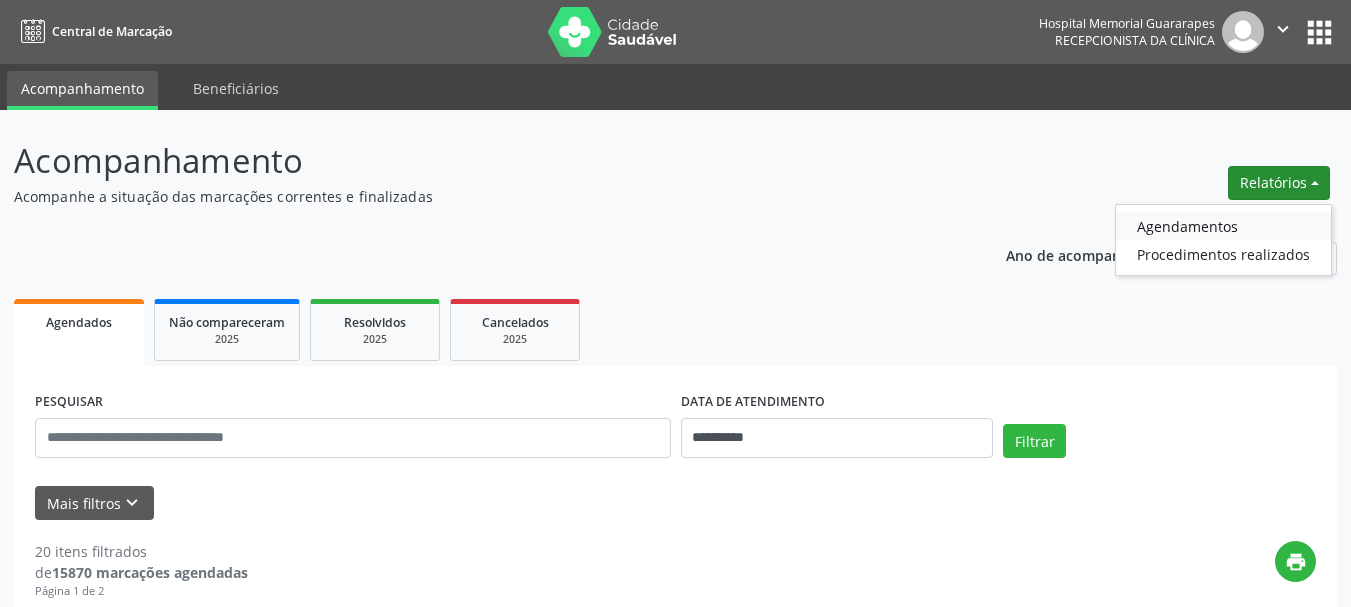 click on "Agendamentos" at bounding box center (1223, 226) 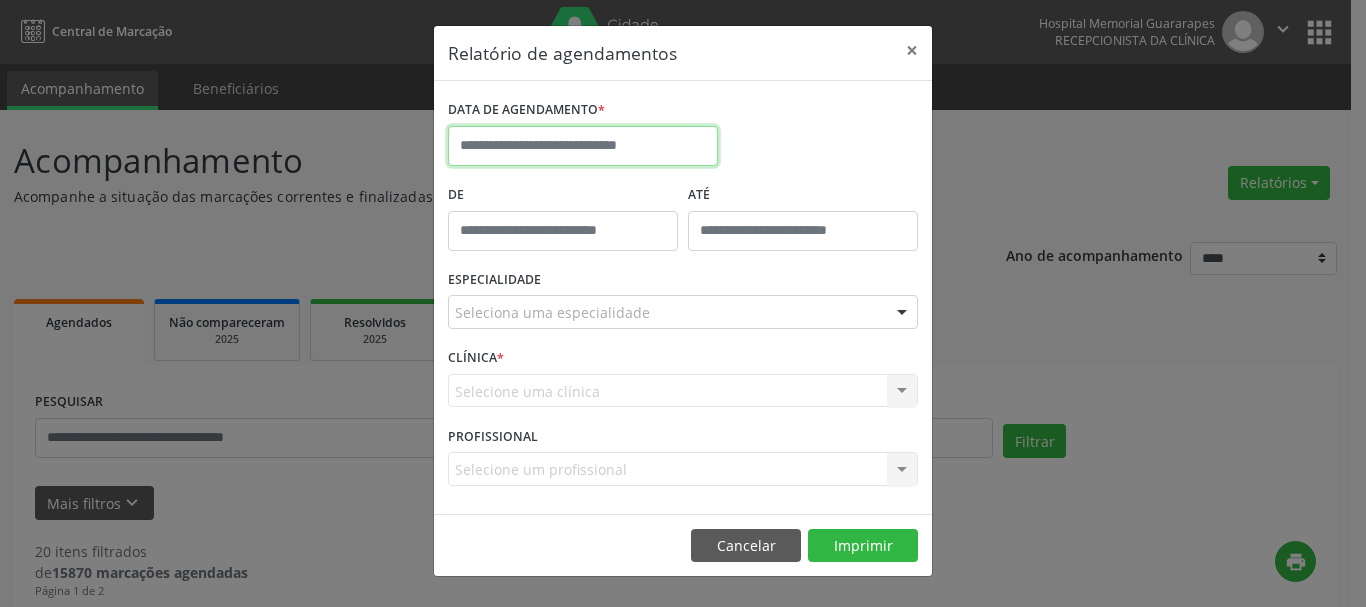 click at bounding box center [583, 146] 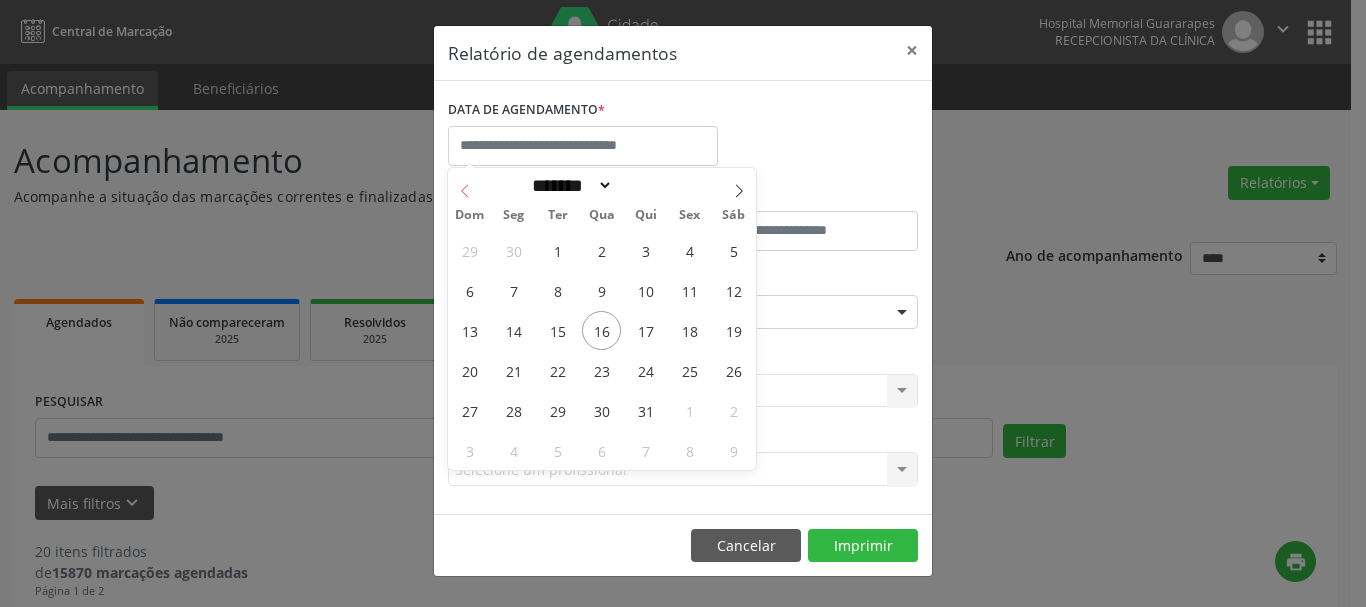 click at bounding box center [465, 185] 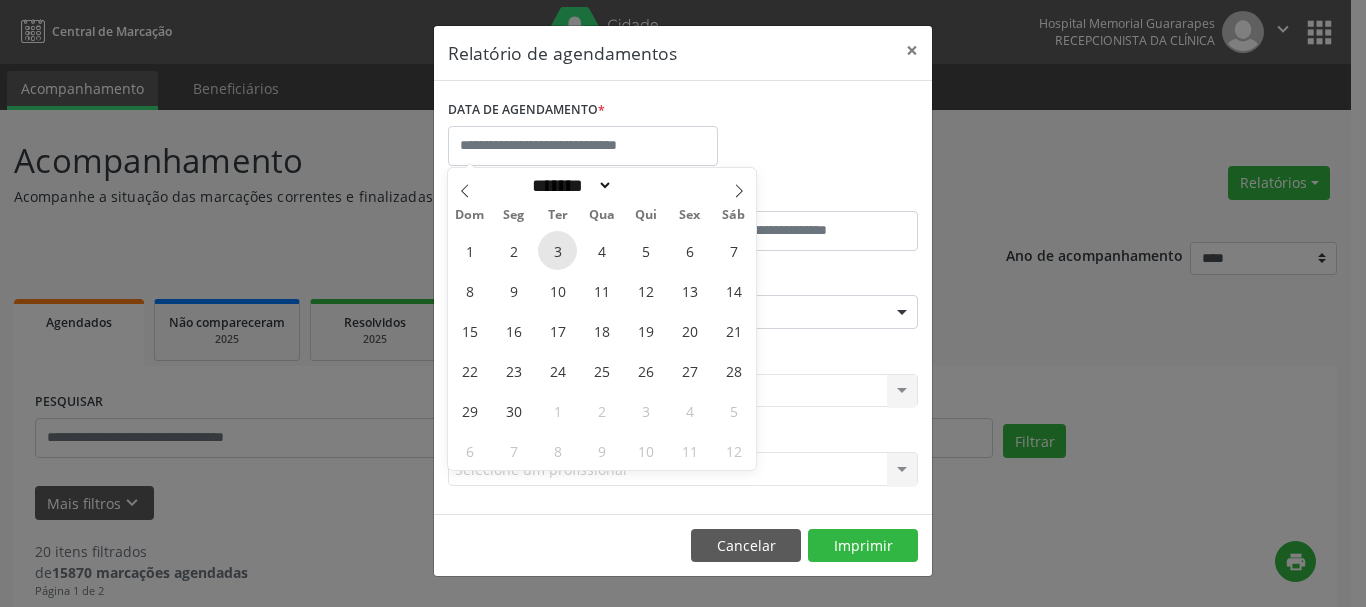 click on "3" at bounding box center [557, 250] 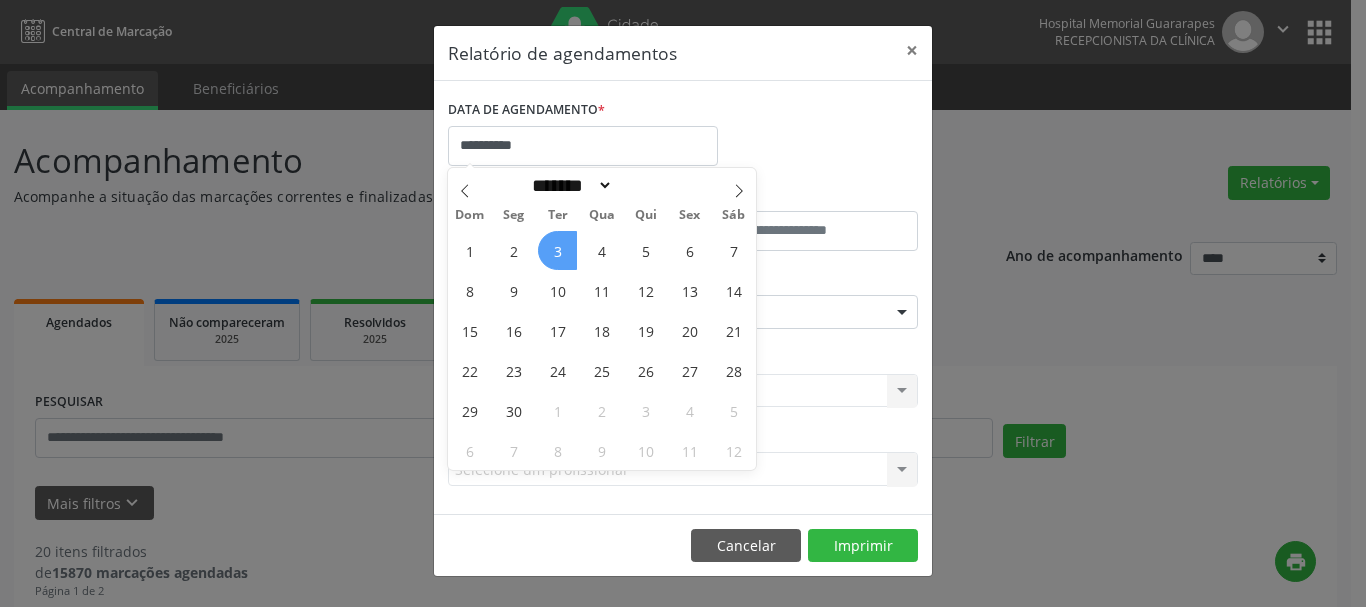 click on "3" at bounding box center [557, 250] 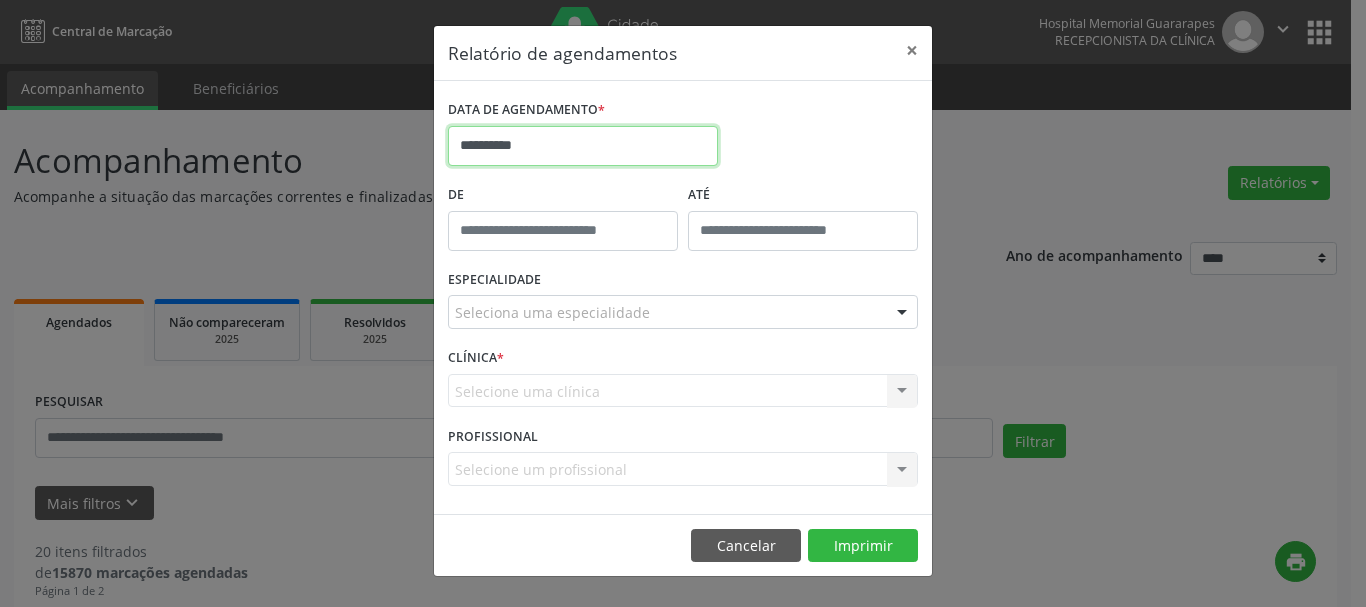click on "**********" at bounding box center (583, 146) 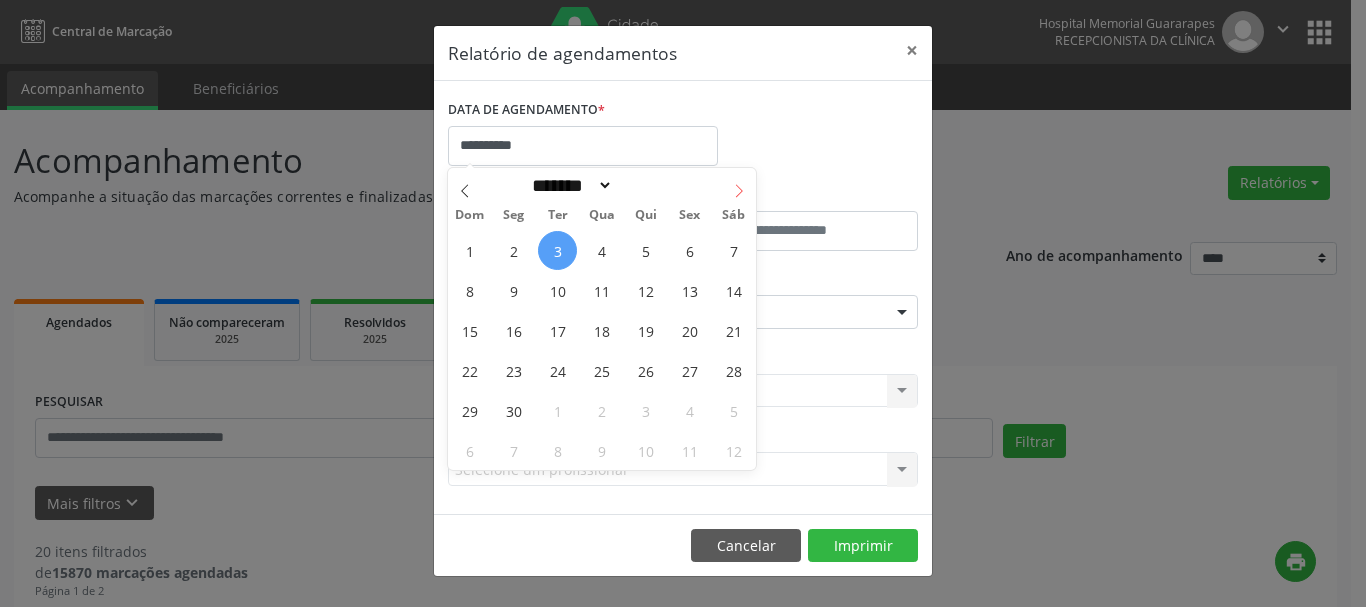 click 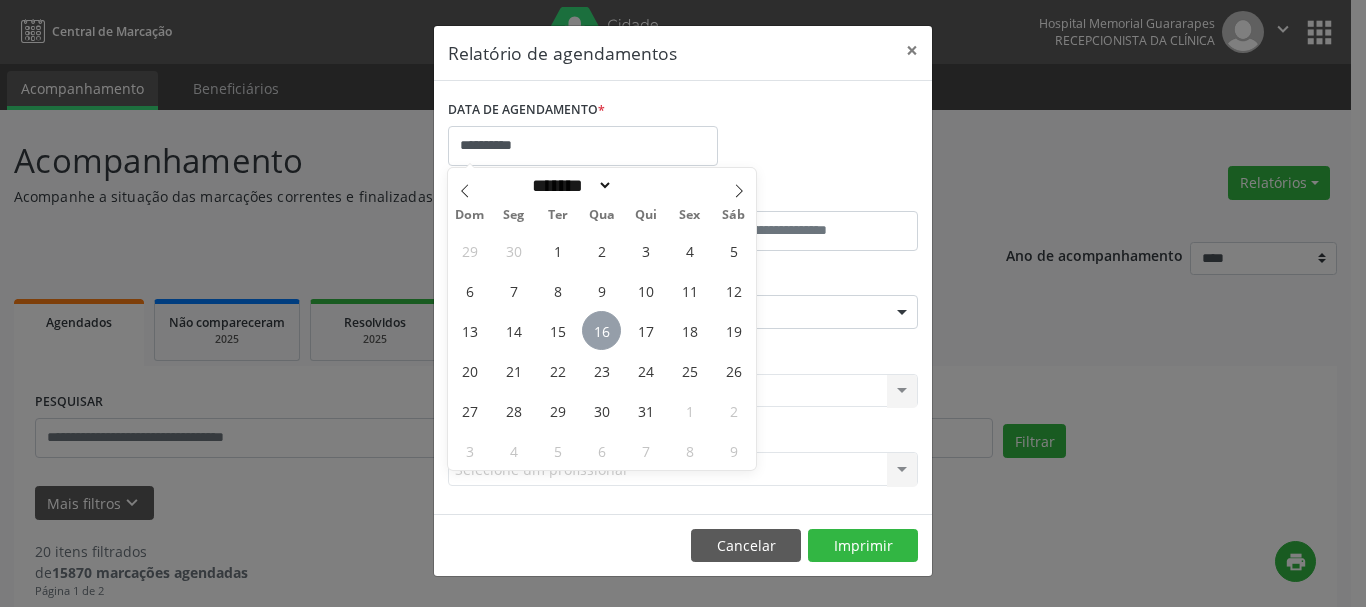 click on "16" at bounding box center [601, 330] 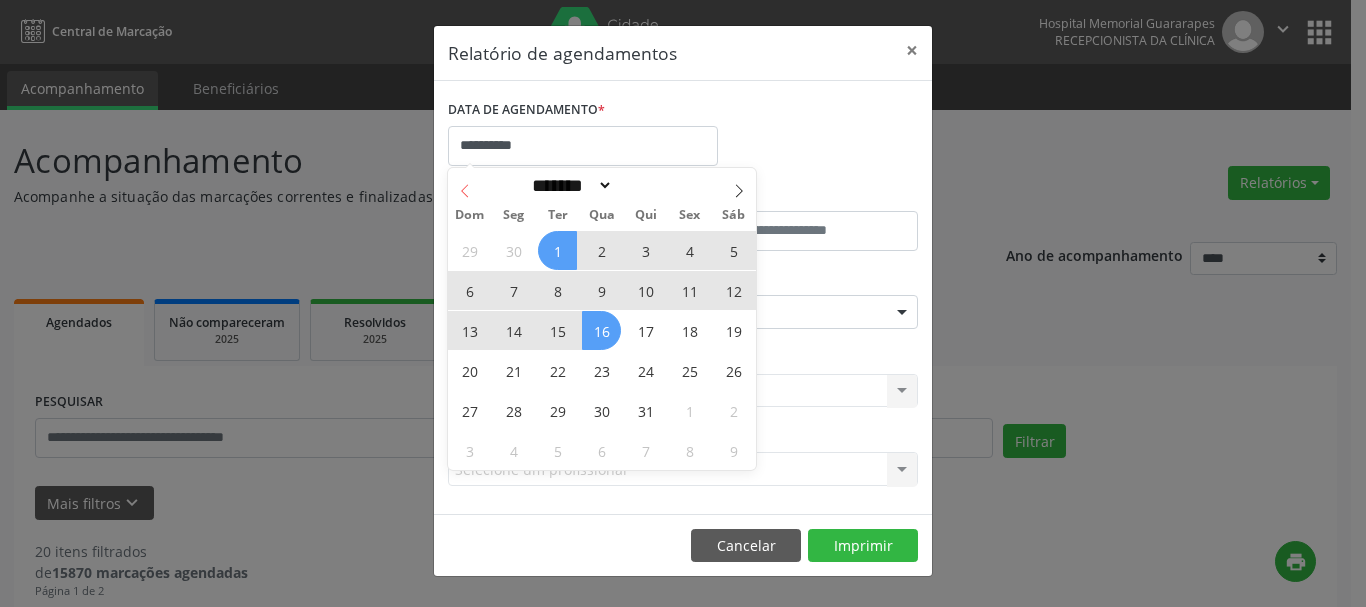 click 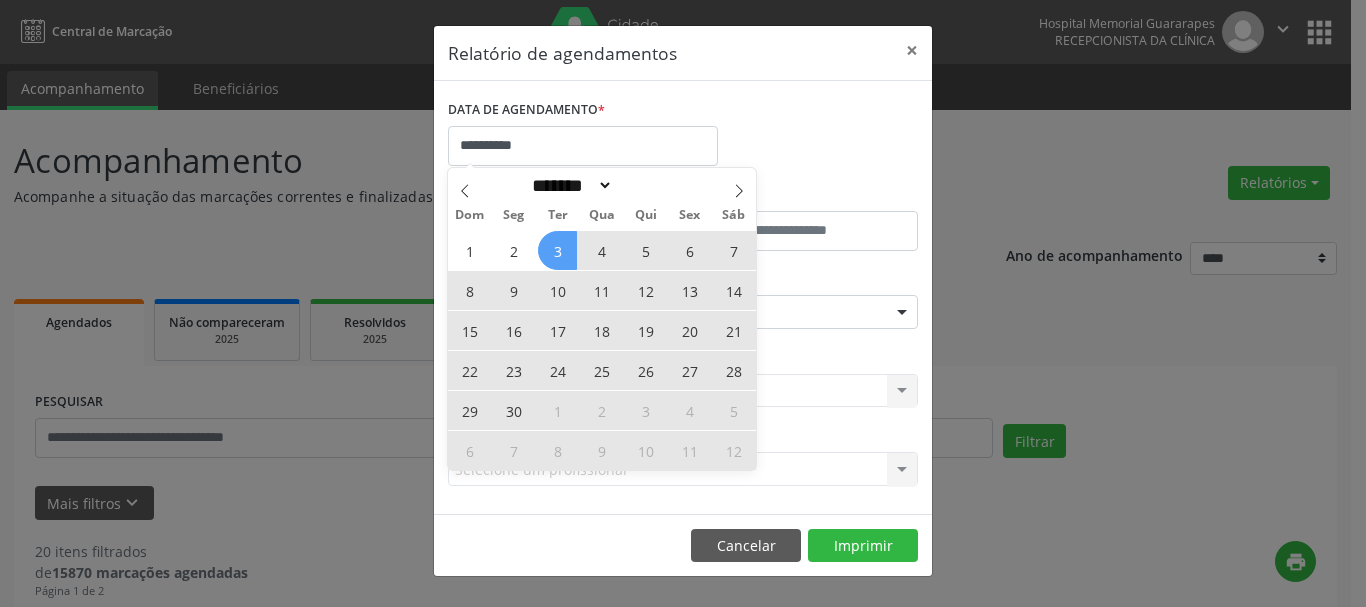 click on "3" at bounding box center [557, 250] 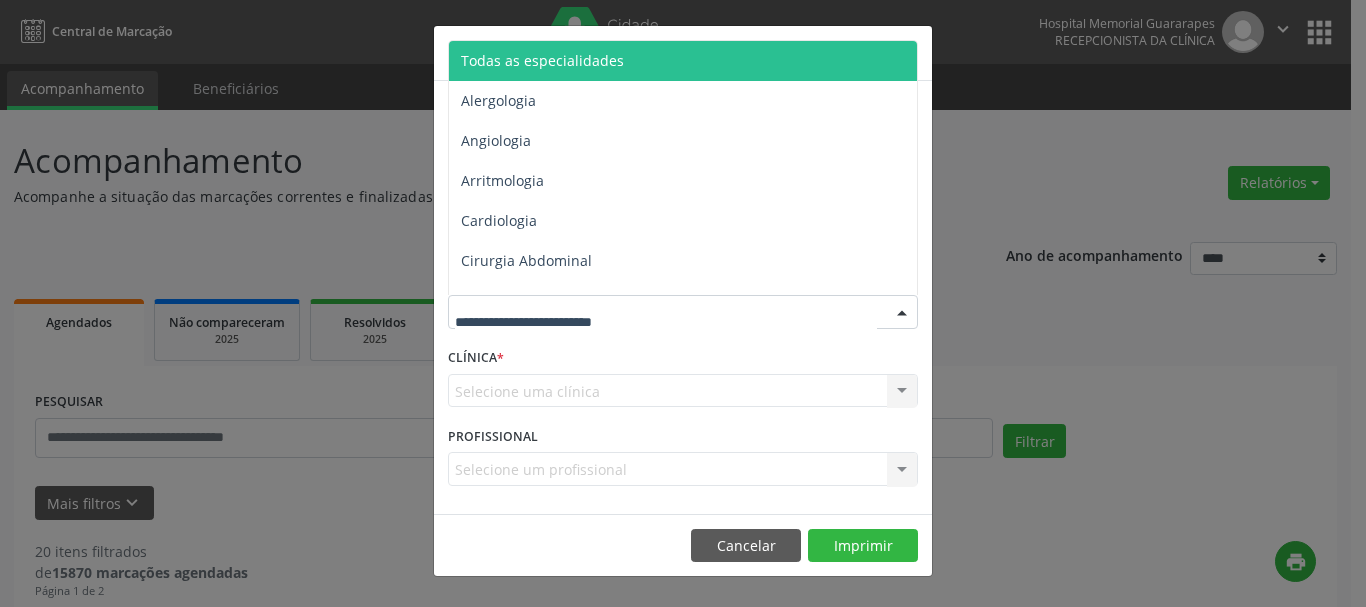 drag, startPoint x: 559, startPoint y: 63, endPoint x: 576, endPoint y: 135, distance: 73.97973 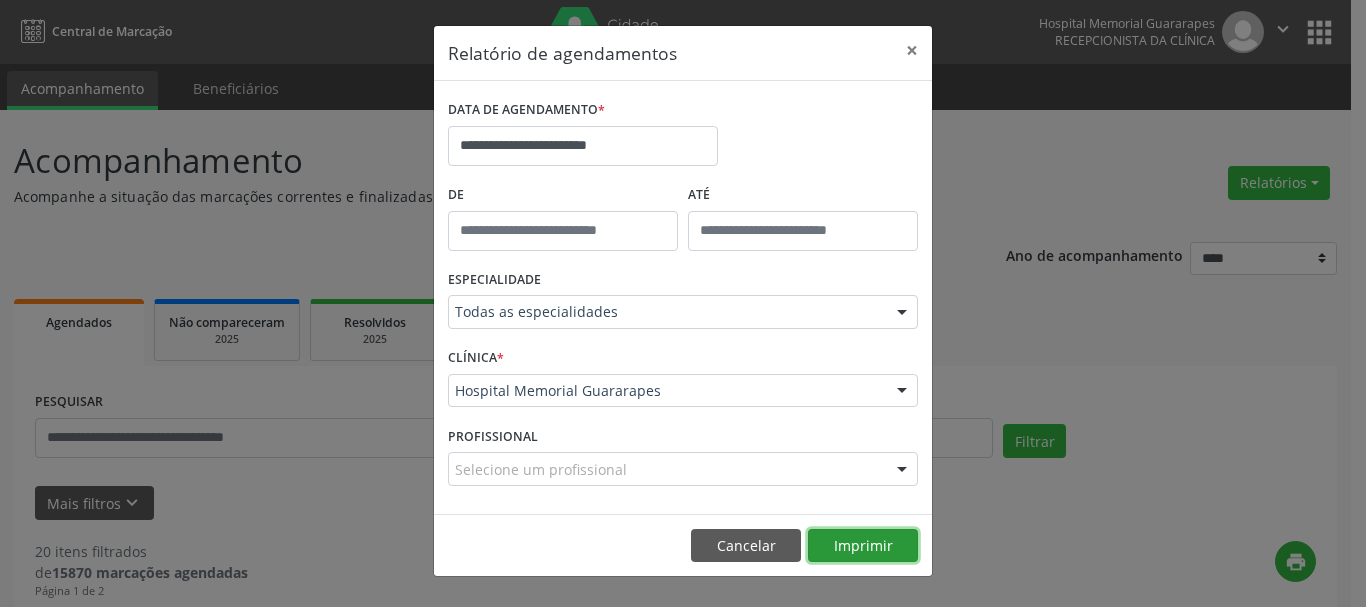 click on "Imprimir" at bounding box center [863, 546] 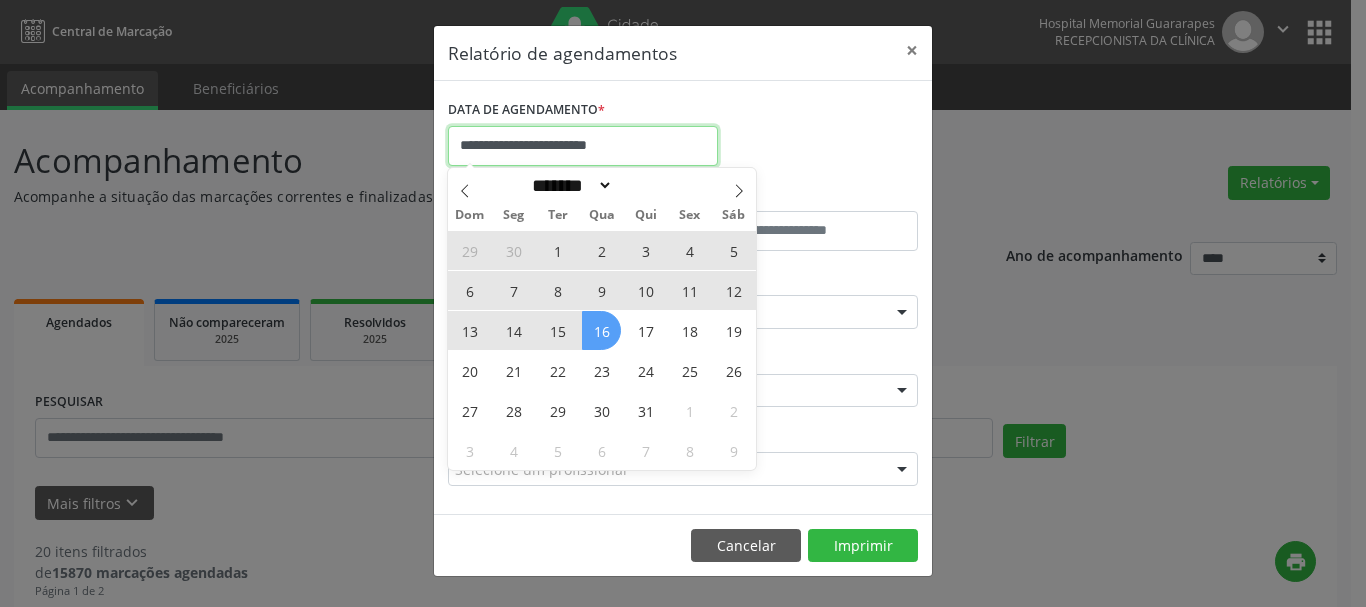 click on "**********" at bounding box center (583, 146) 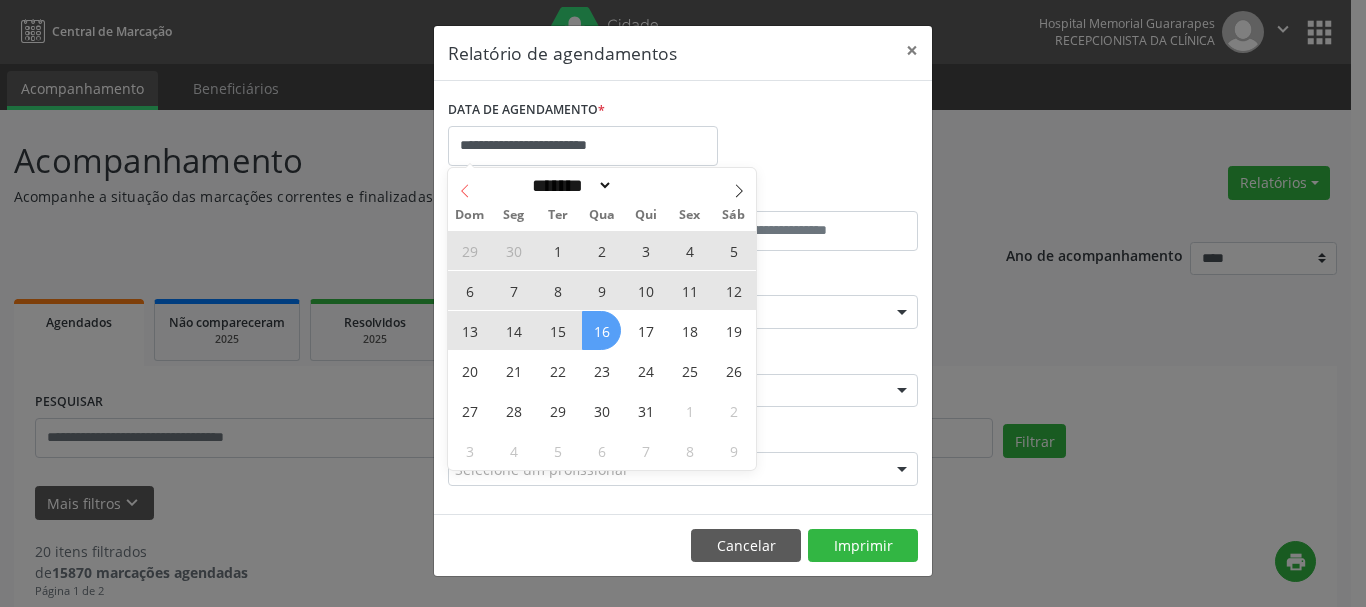 click 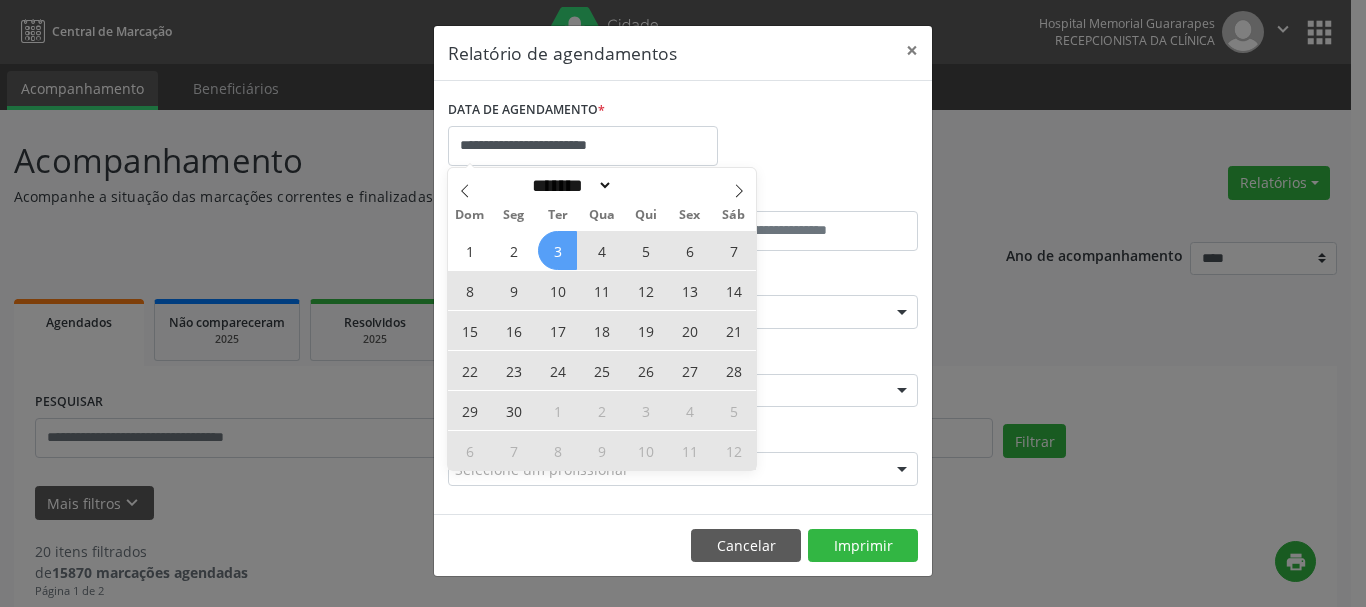 click on "18" at bounding box center [601, 330] 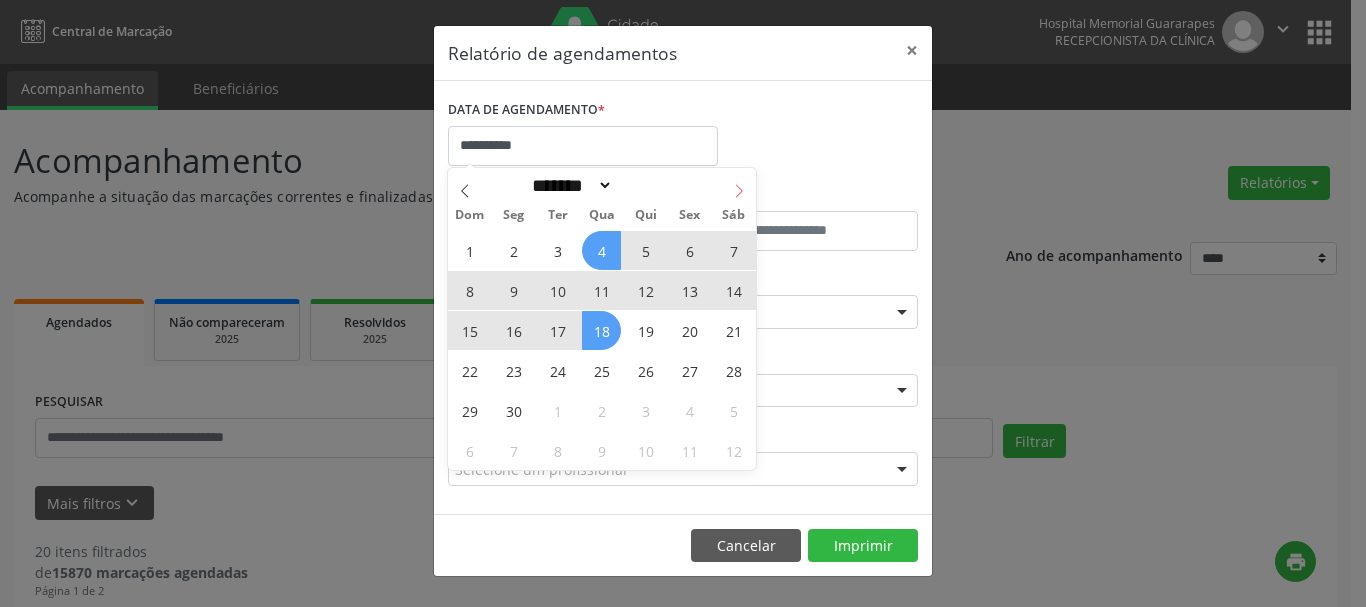 click 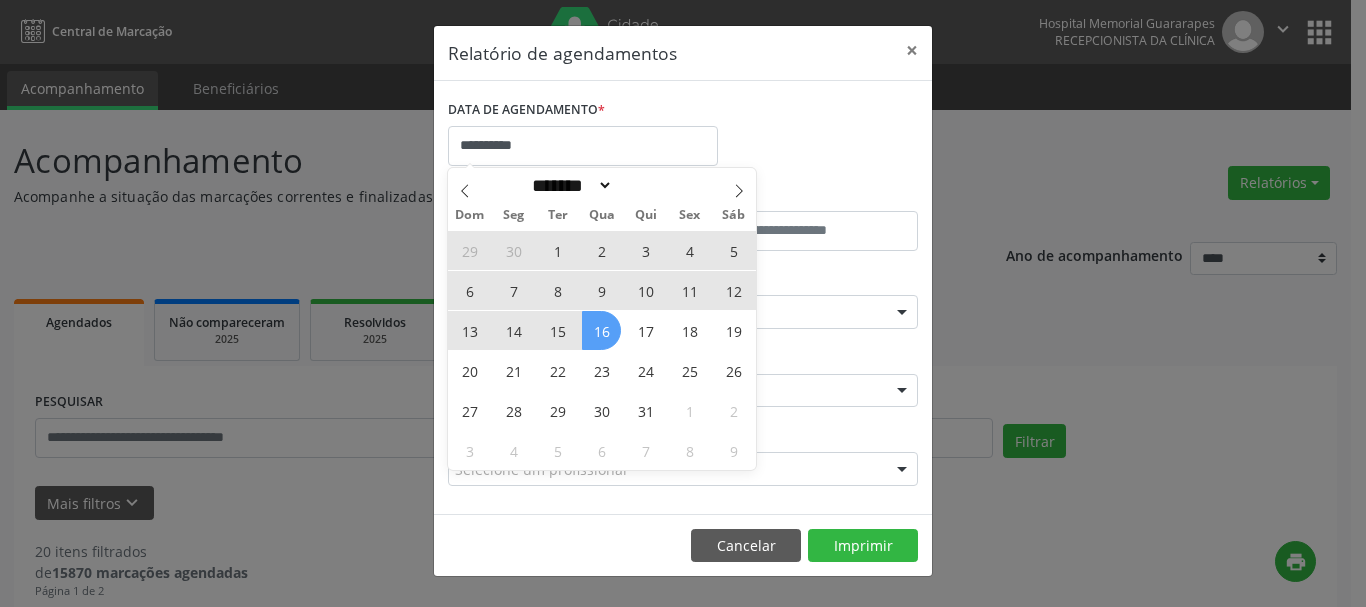 click on "16" at bounding box center [601, 330] 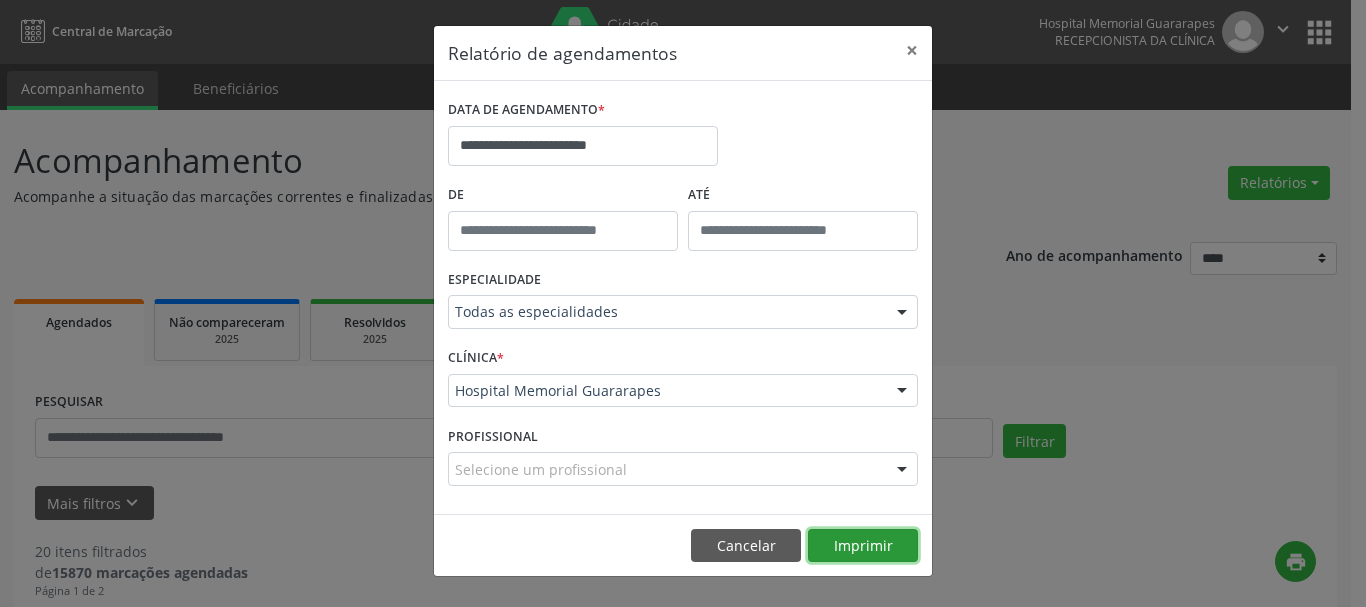 click on "Imprimir" at bounding box center (863, 546) 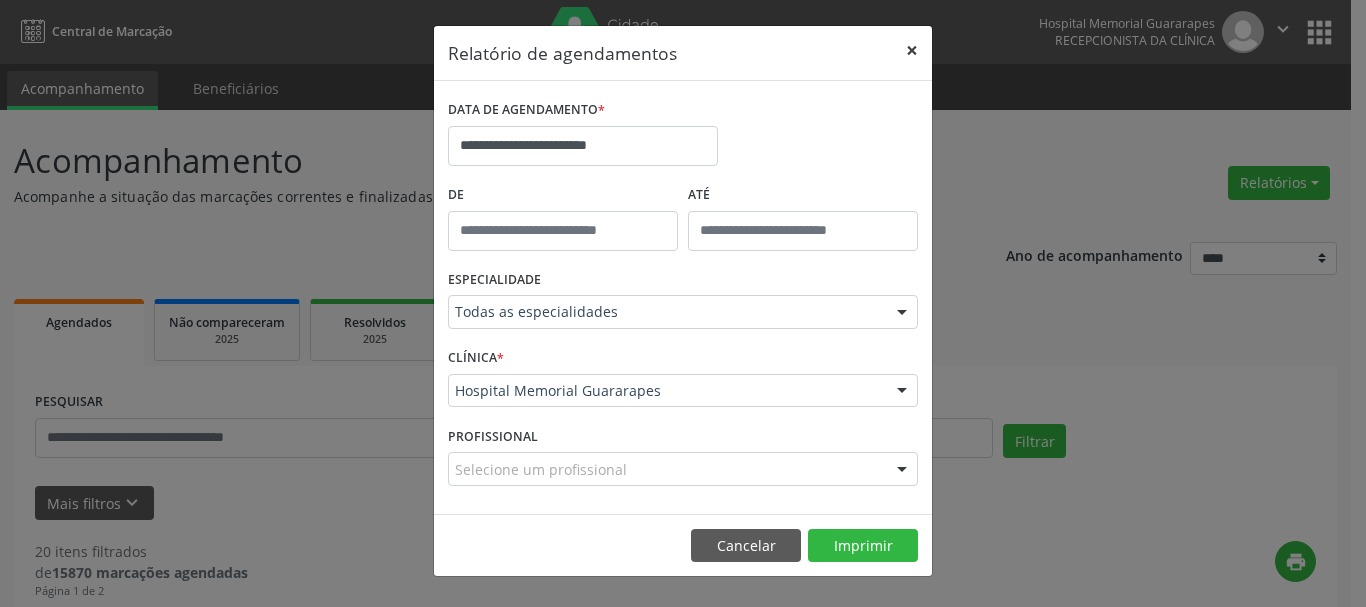 click on "×" at bounding box center [912, 50] 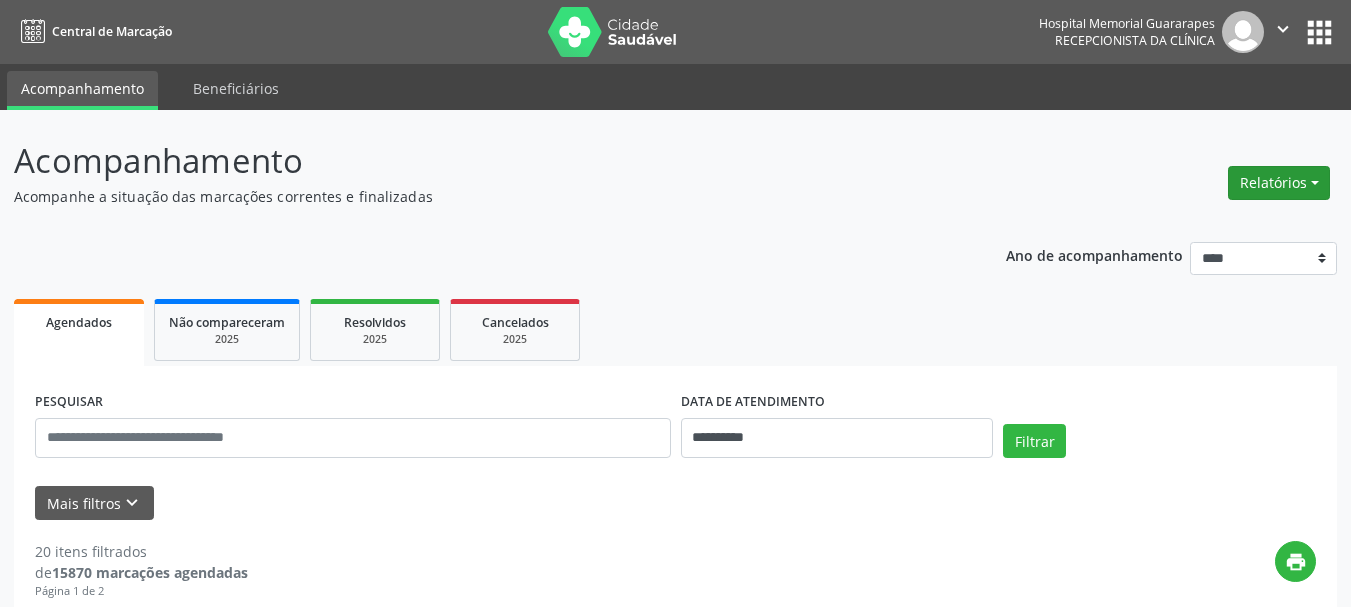 click on "Relatórios" at bounding box center [1279, 183] 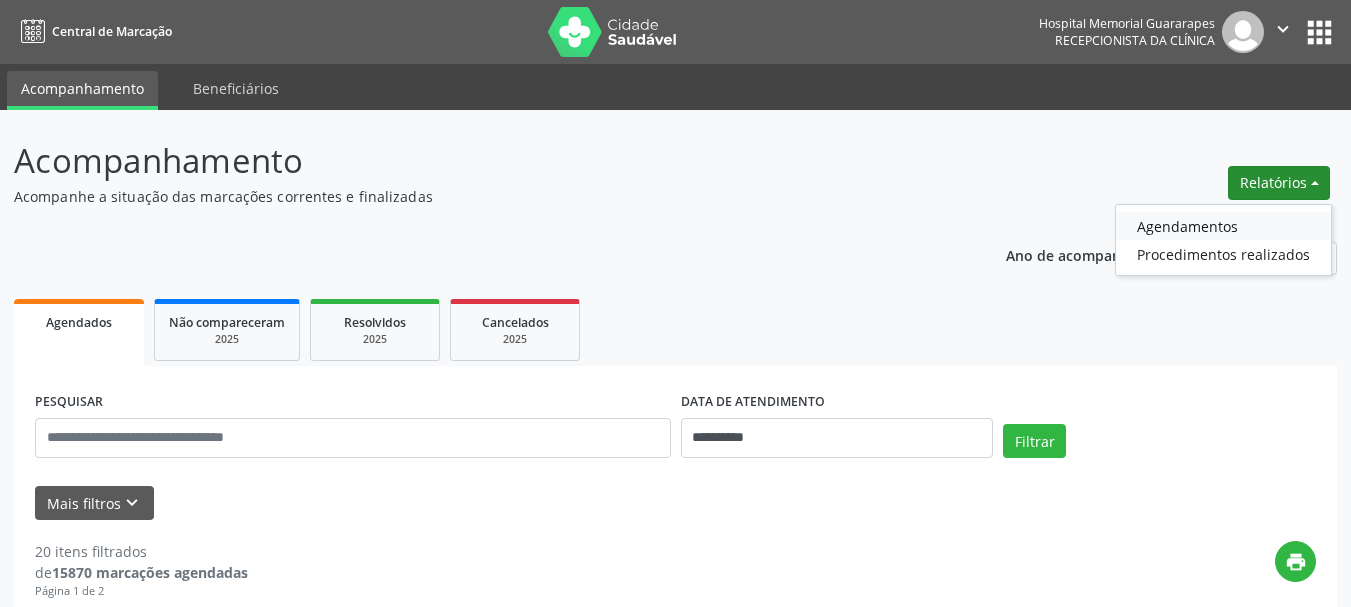 click on "Agendamentos" at bounding box center (1223, 226) 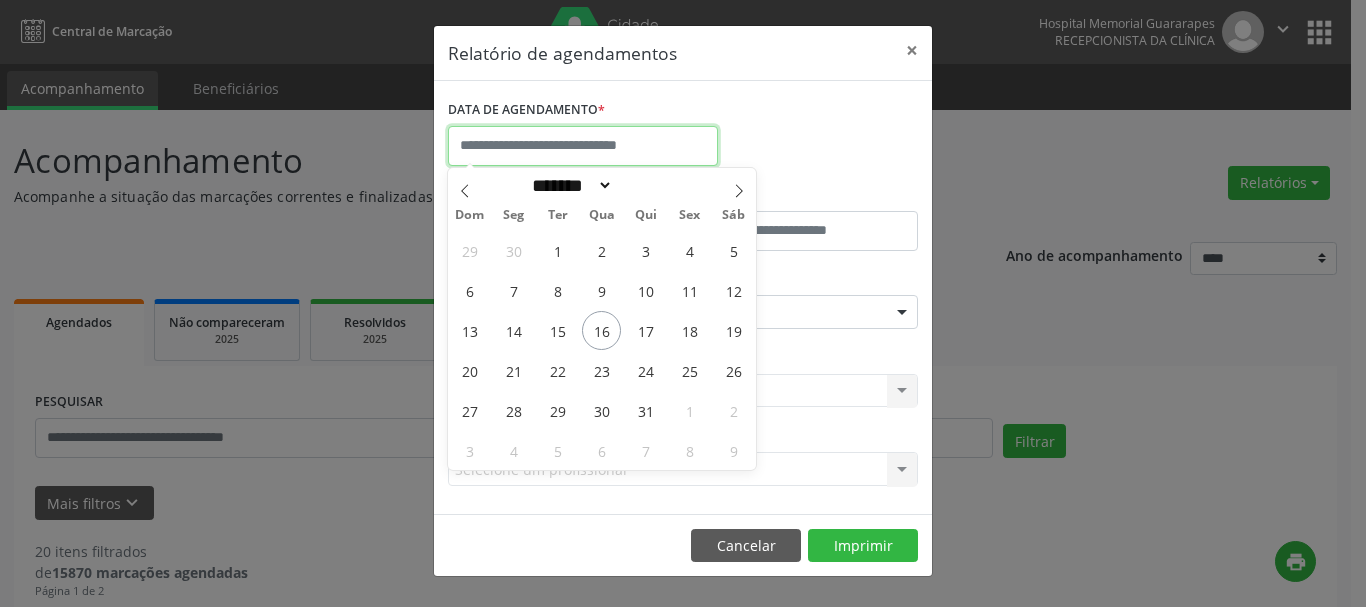 click at bounding box center [583, 146] 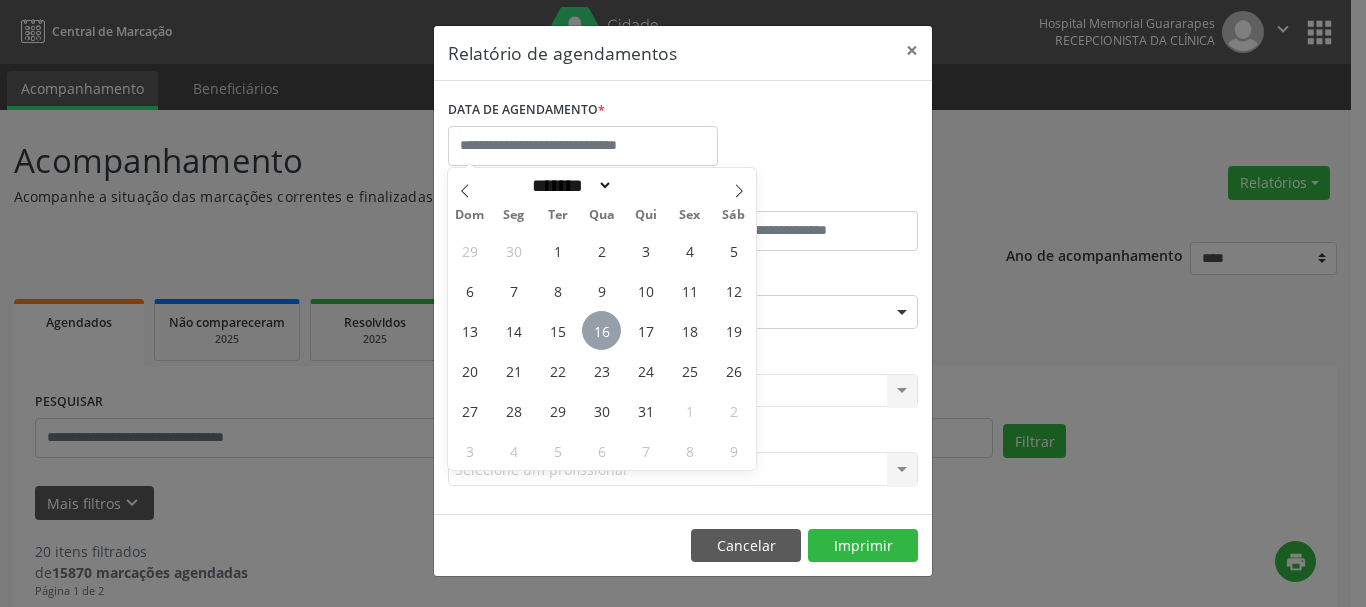 click on "16" at bounding box center [601, 330] 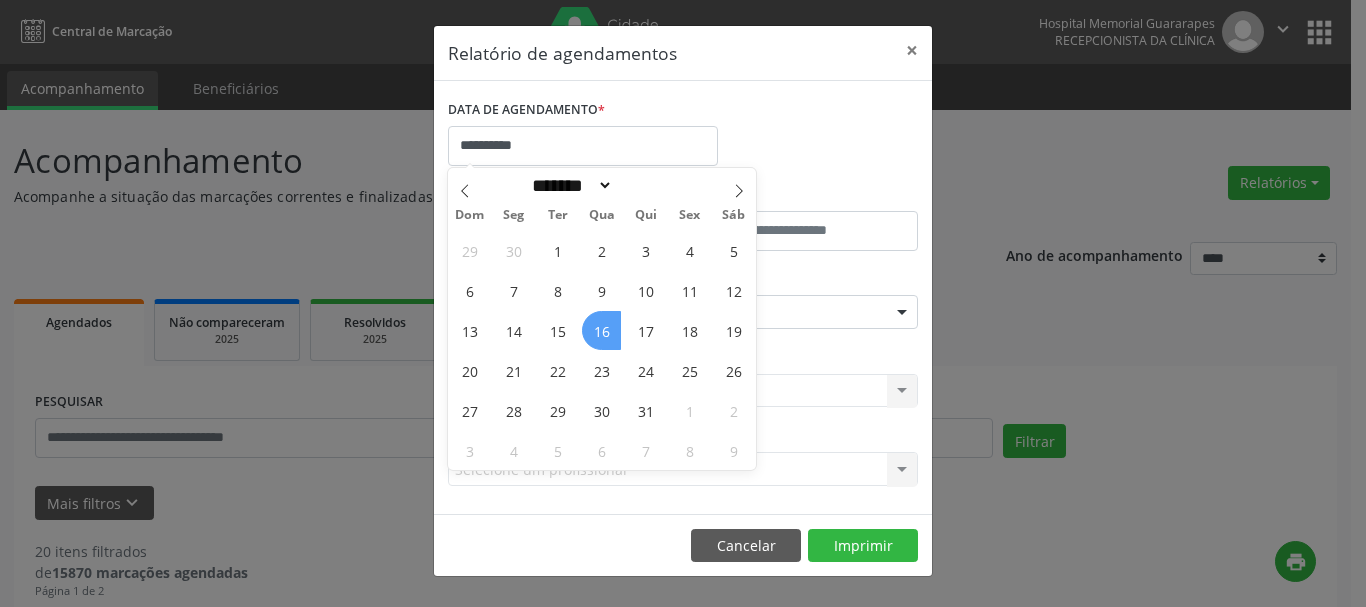 click on "16" at bounding box center [601, 330] 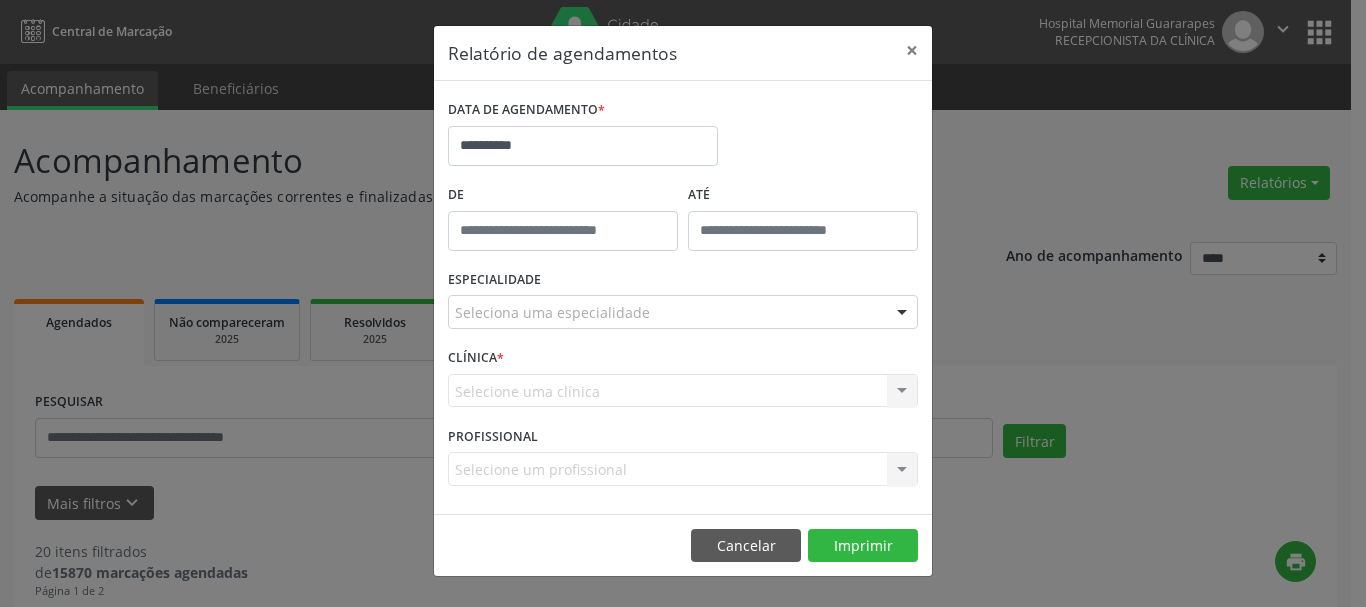 drag, startPoint x: 520, startPoint y: 321, endPoint x: 539, endPoint y: 324, distance: 19.235384 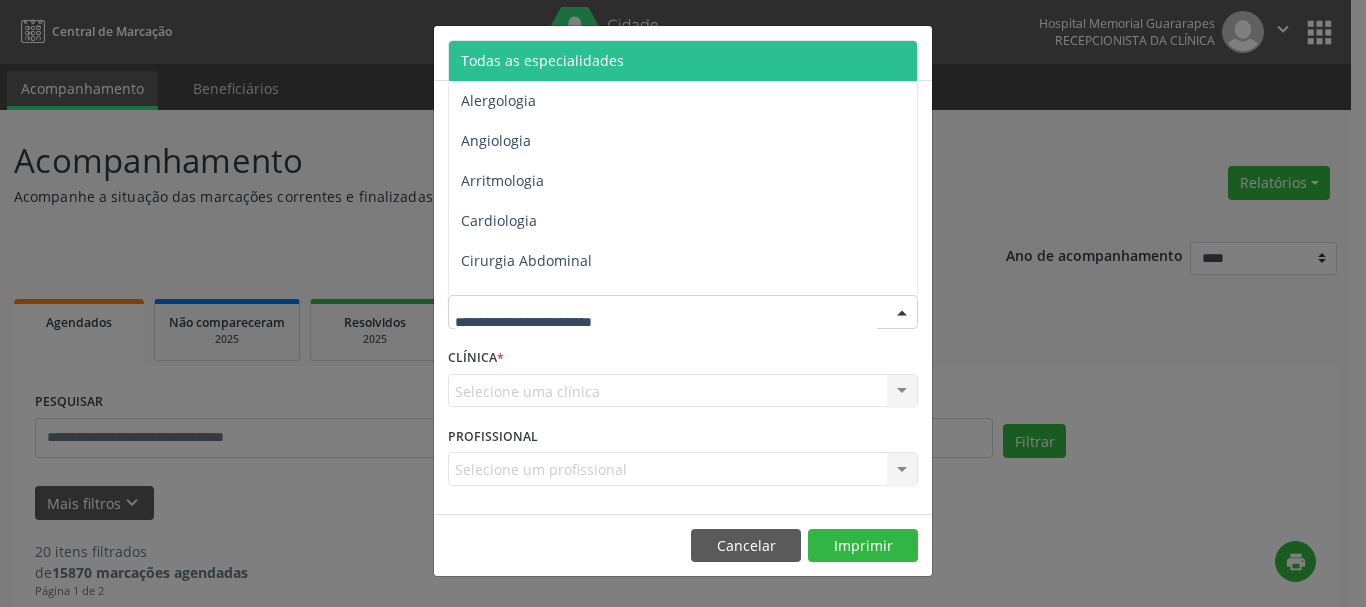 click on "Todas as especialidades" at bounding box center (542, 60) 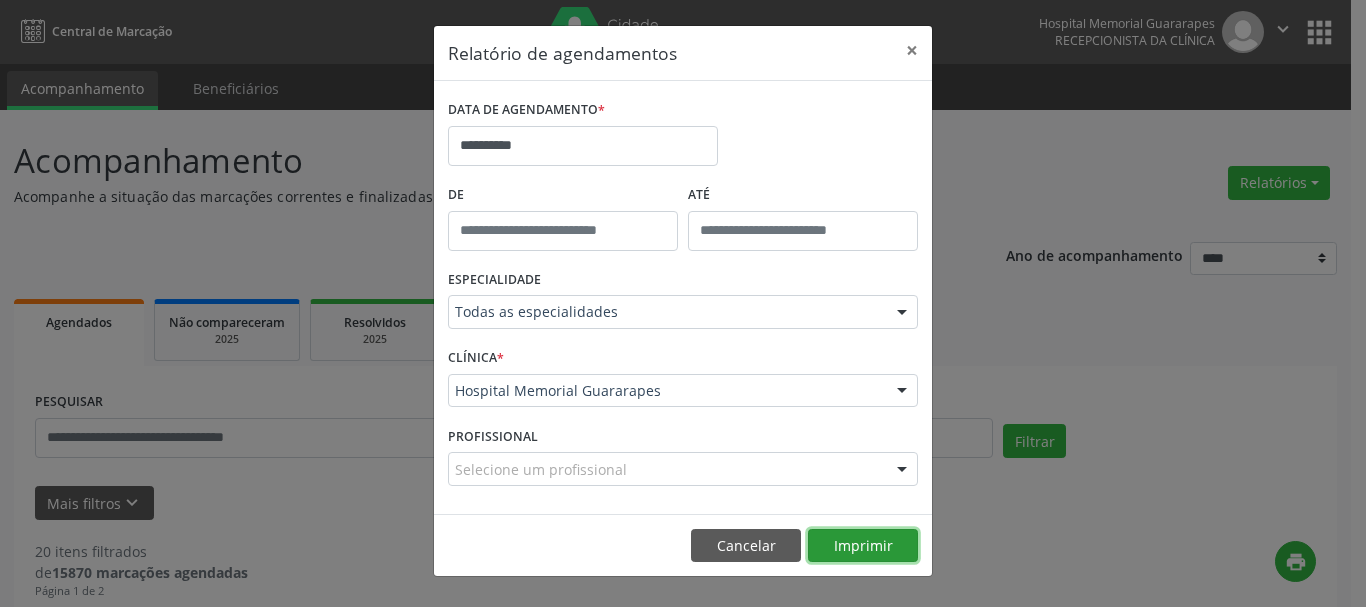 click on "Imprimir" at bounding box center [863, 546] 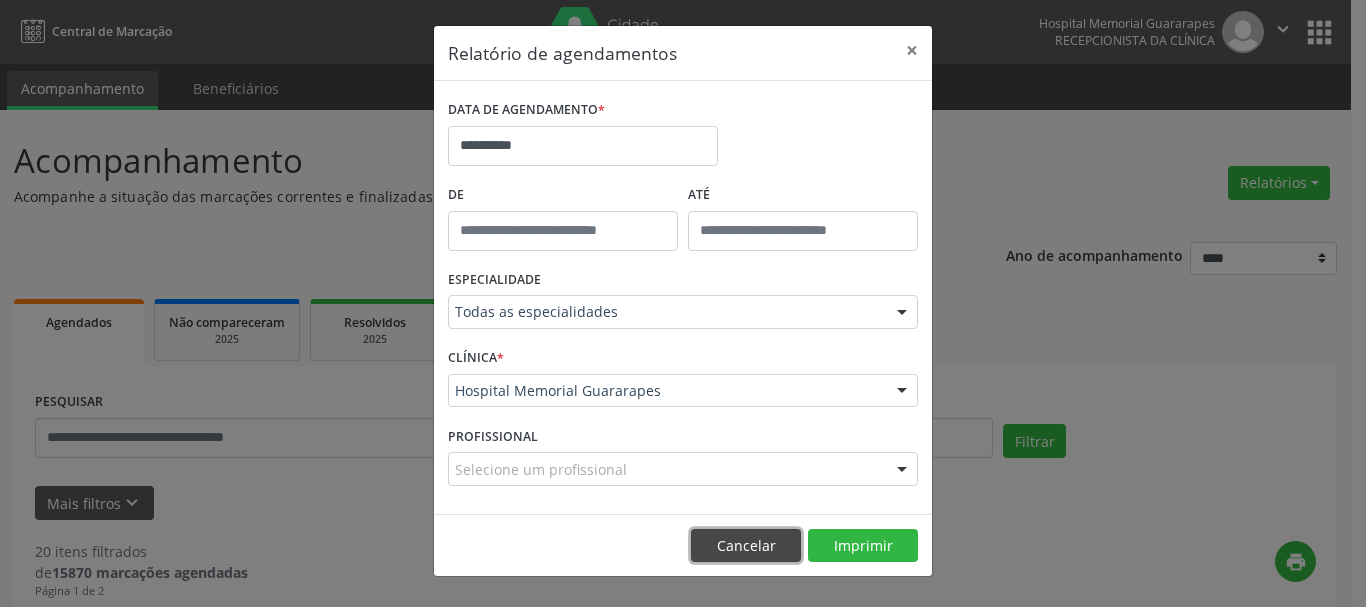 drag, startPoint x: 727, startPoint y: 540, endPoint x: 728, endPoint y: 530, distance: 10.049875 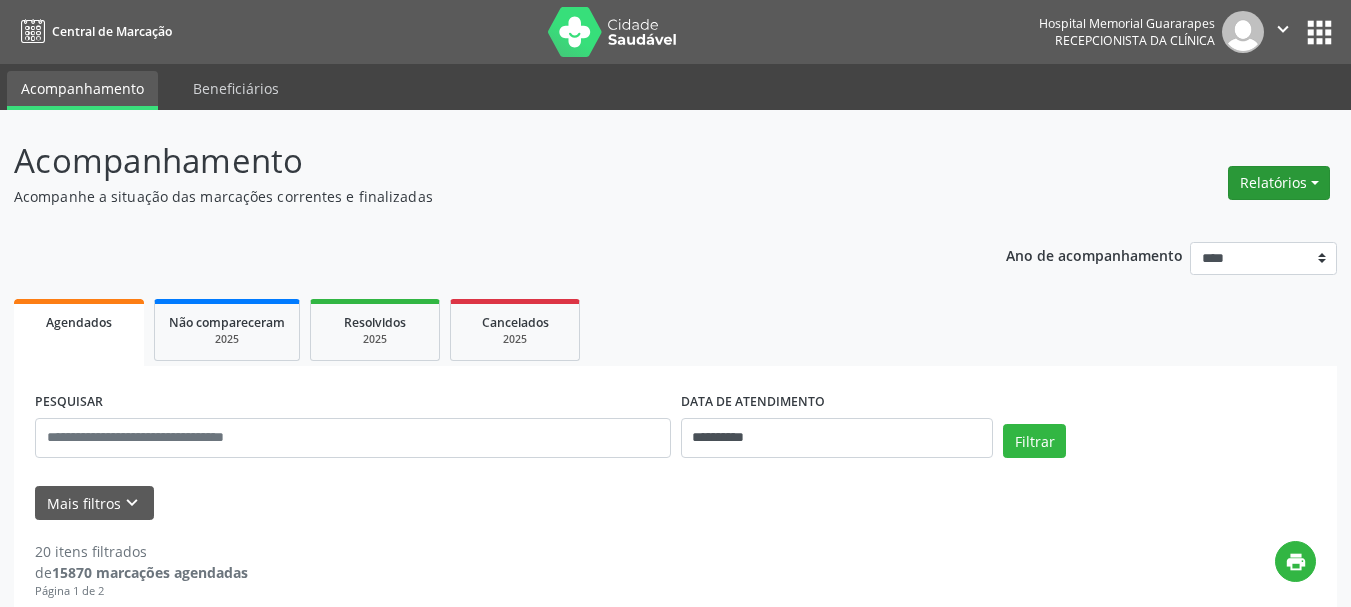 click on "Relatórios" at bounding box center (1279, 183) 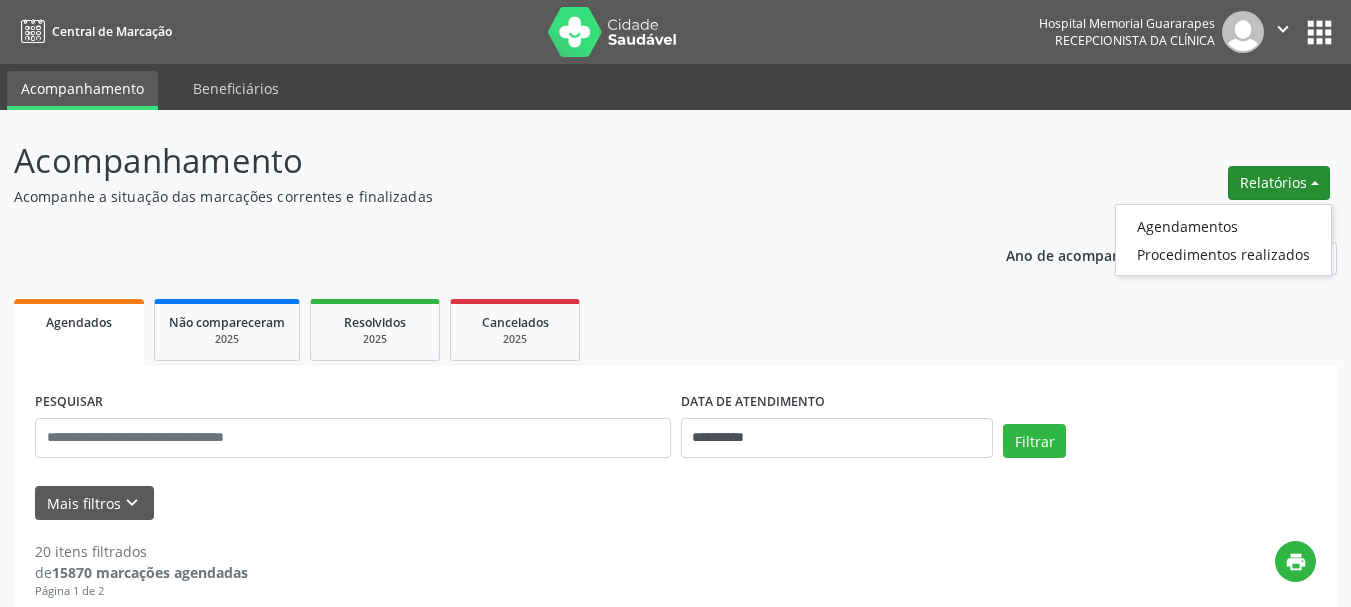 drag, startPoint x: 1180, startPoint y: 166, endPoint x: 1244, endPoint y: 133, distance: 72.00694 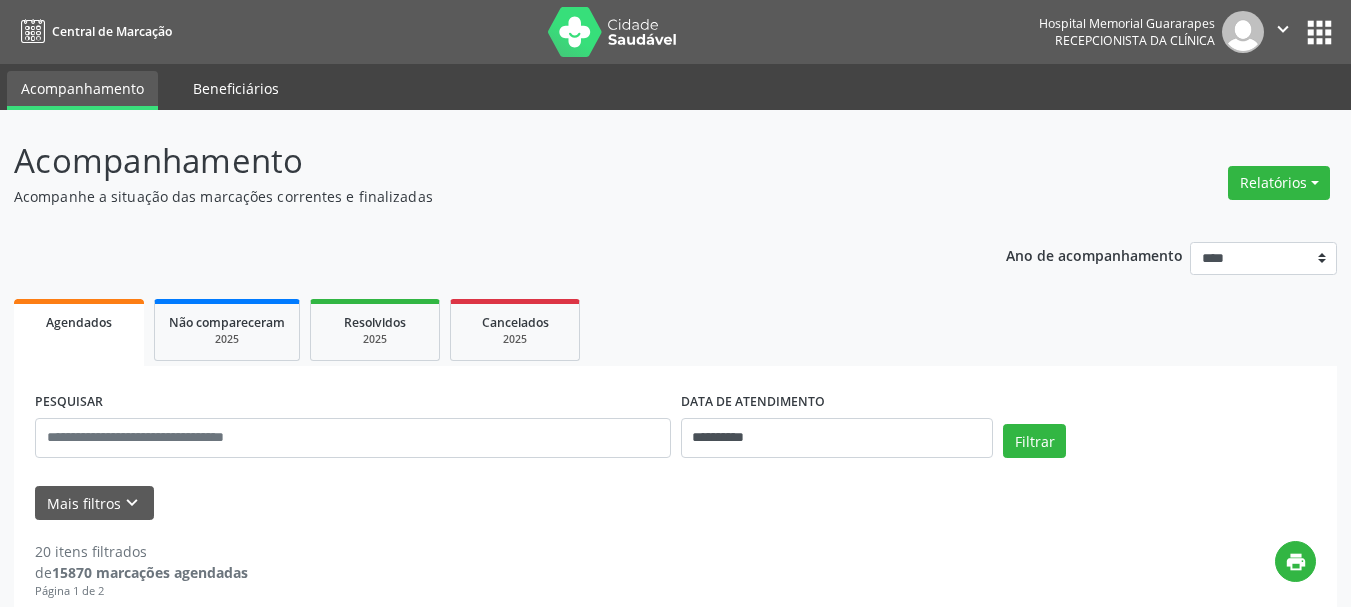 drag, startPoint x: 193, startPoint y: 89, endPoint x: 204, endPoint y: 84, distance: 12.083046 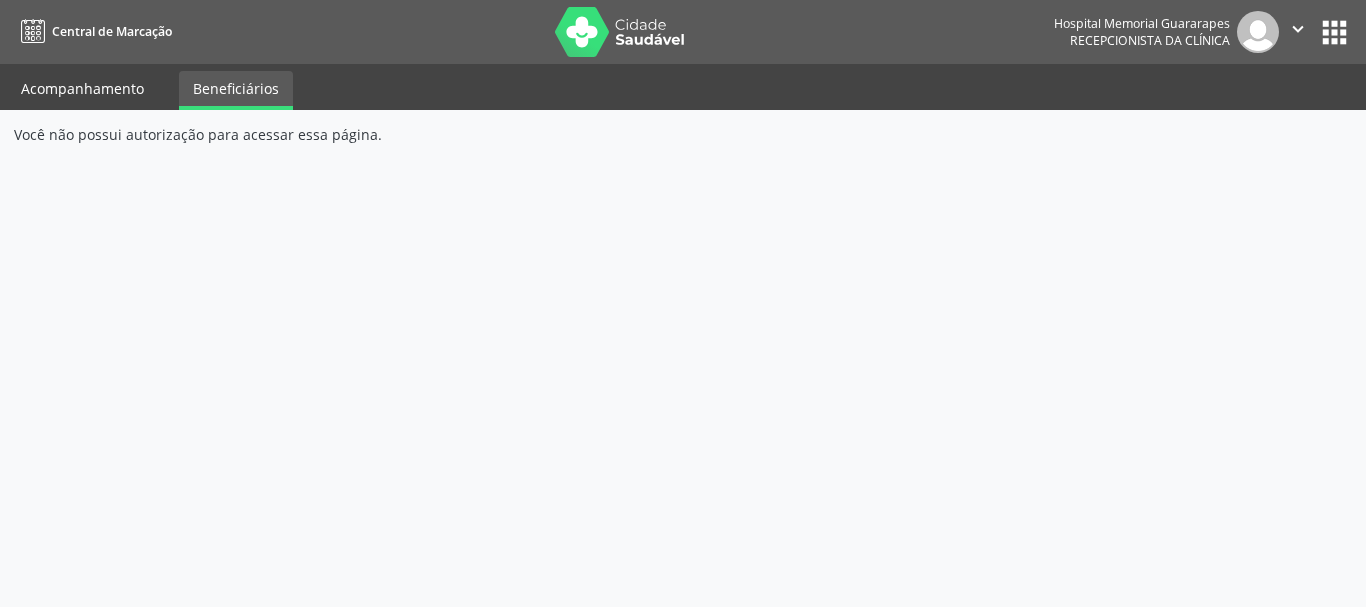 click on "Acompanhamento" at bounding box center (82, 88) 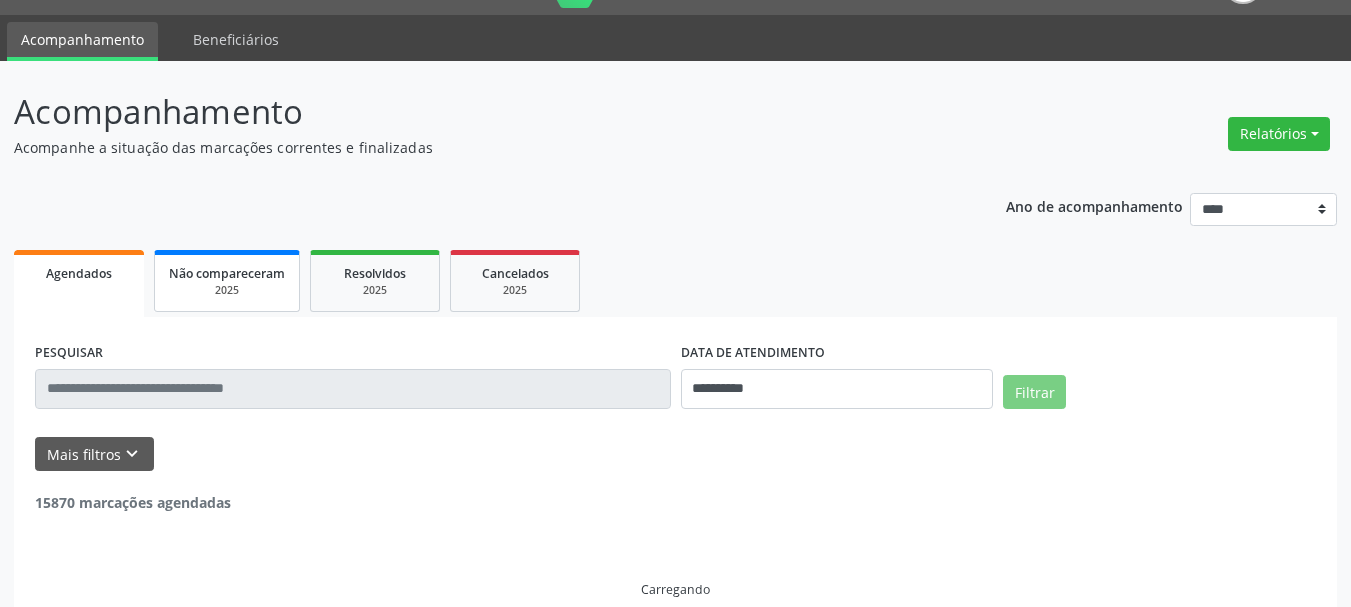 scroll, scrollTop: 76, scrollLeft: 0, axis: vertical 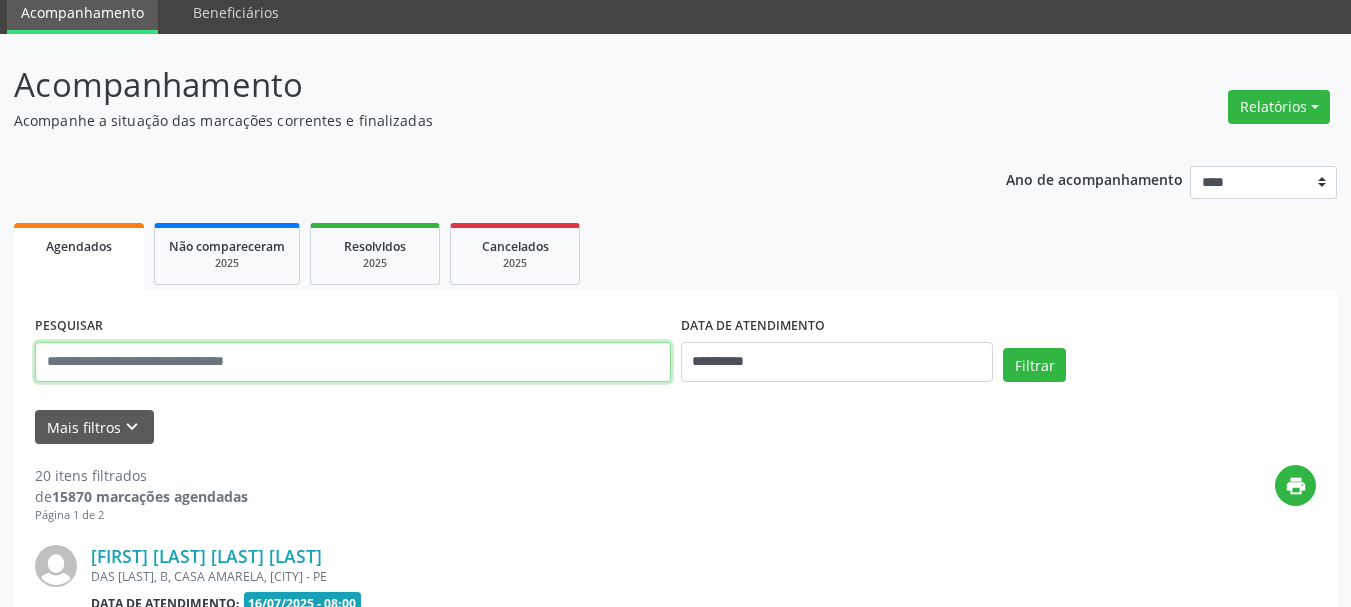 click at bounding box center (353, 362) 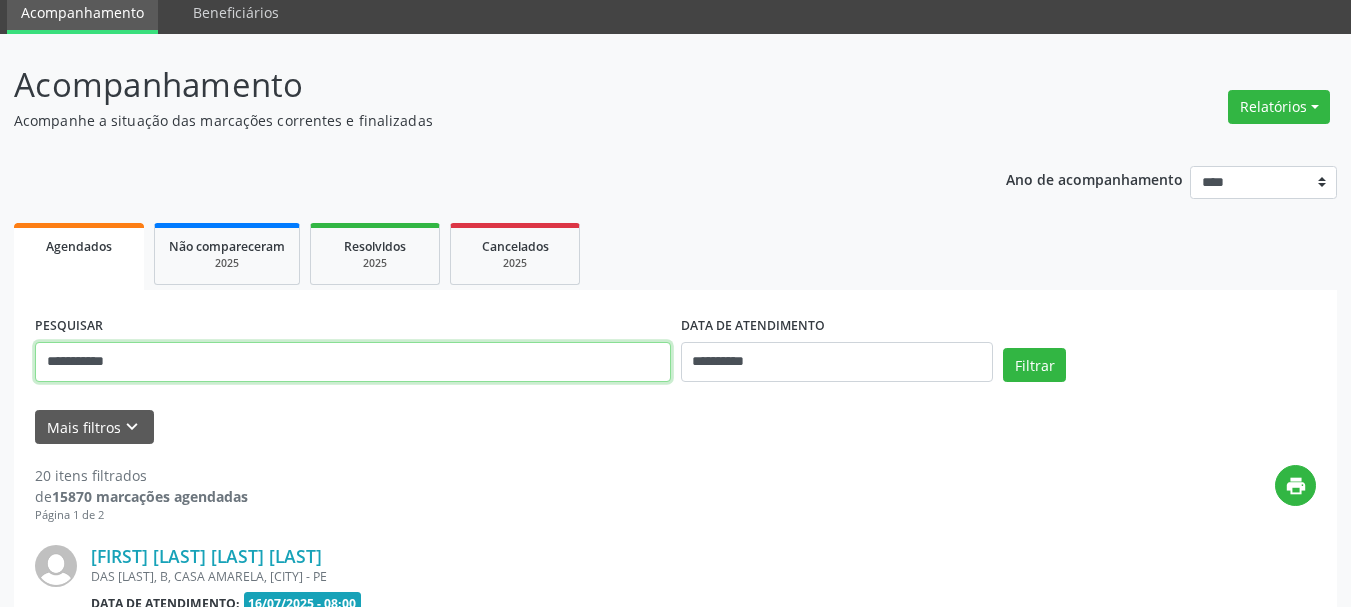 type on "**********" 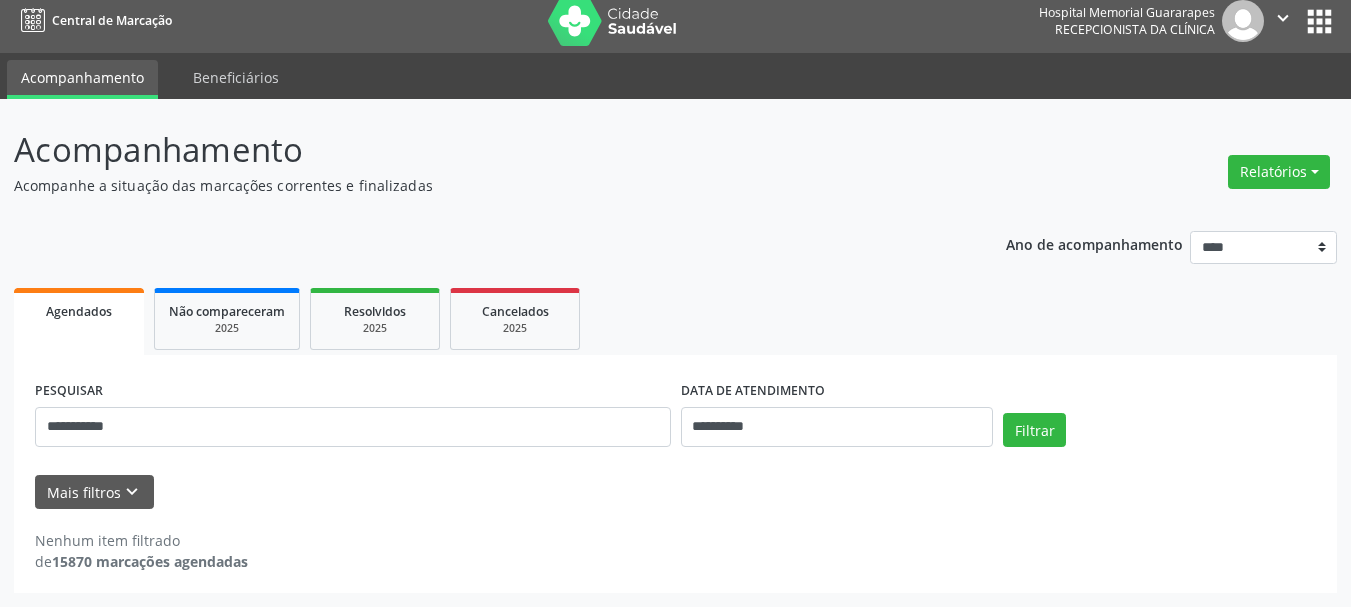 scroll, scrollTop: 11, scrollLeft: 0, axis: vertical 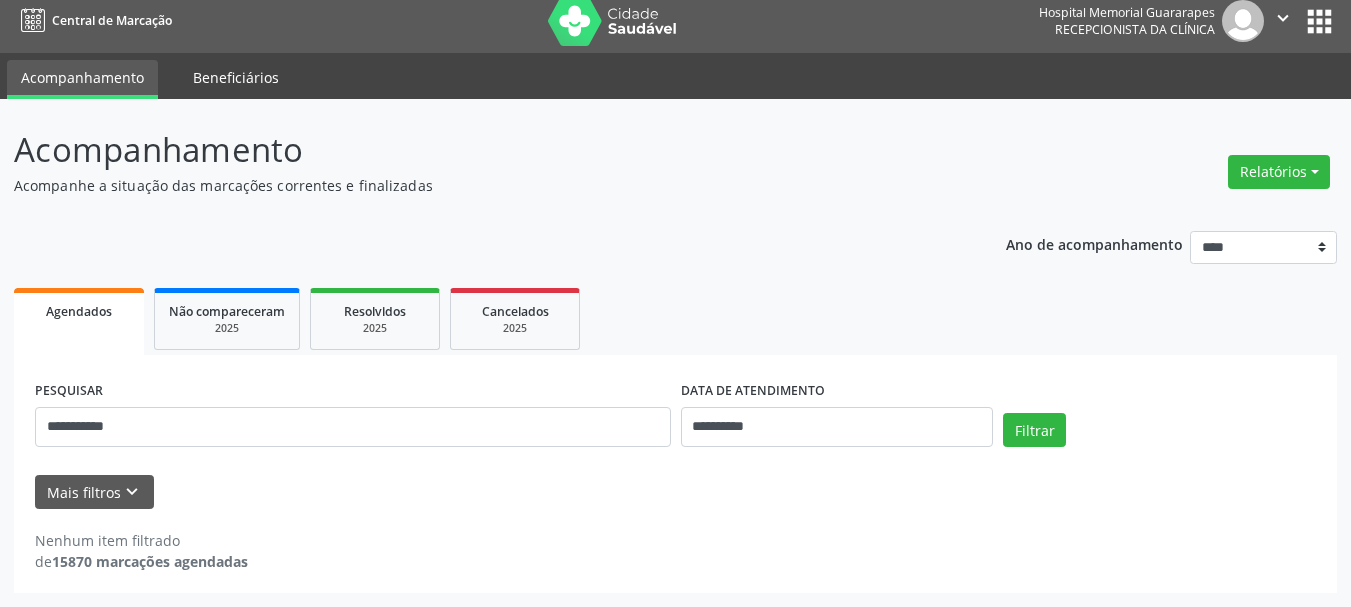 click on "Beneficiários" at bounding box center [236, 77] 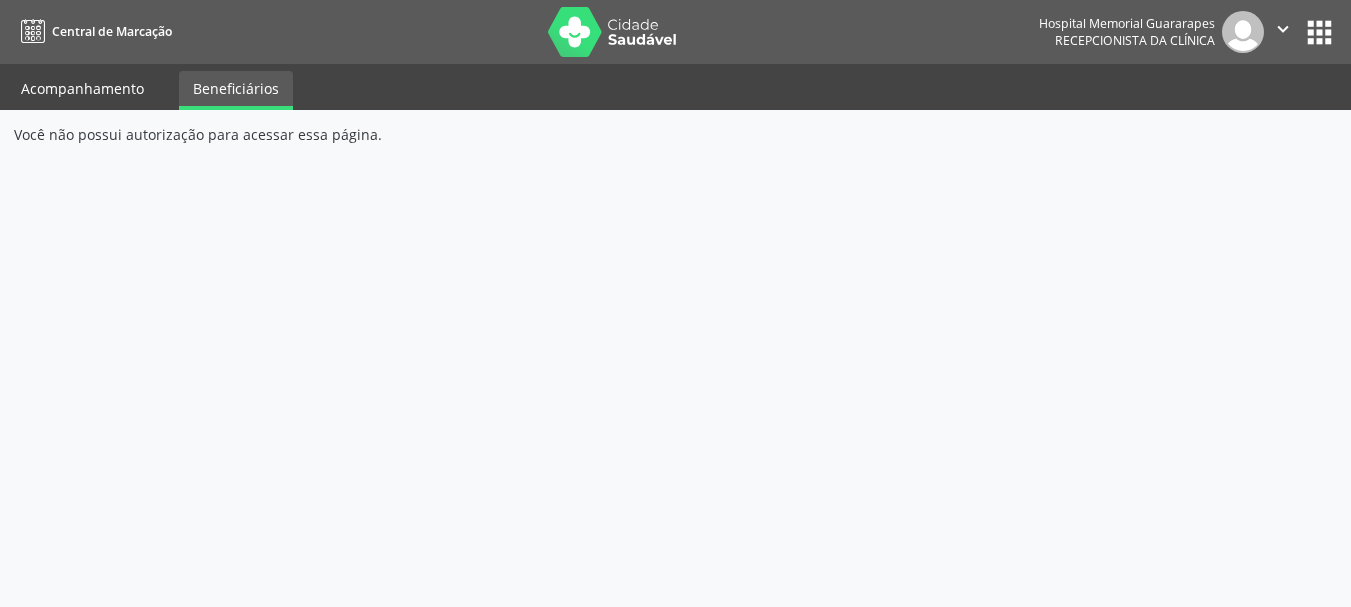 scroll, scrollTop: 0, scrollLeft: 0, axis: both 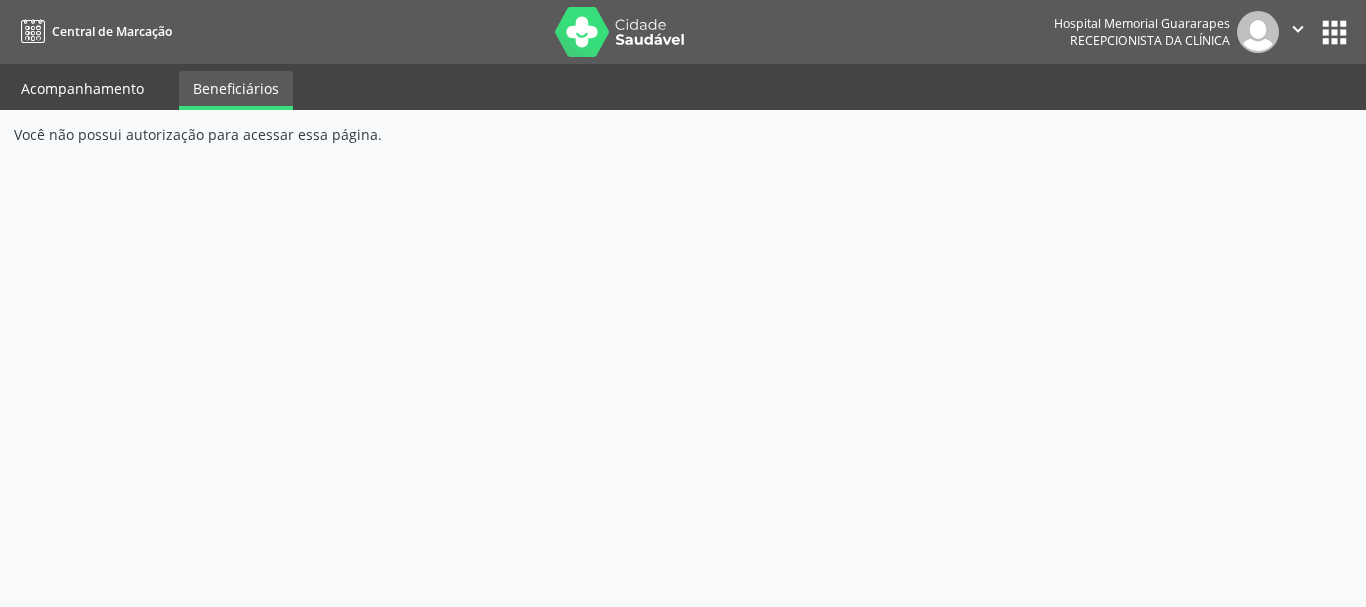 click on "Acompanhamento" at bounding box center (82, 88) 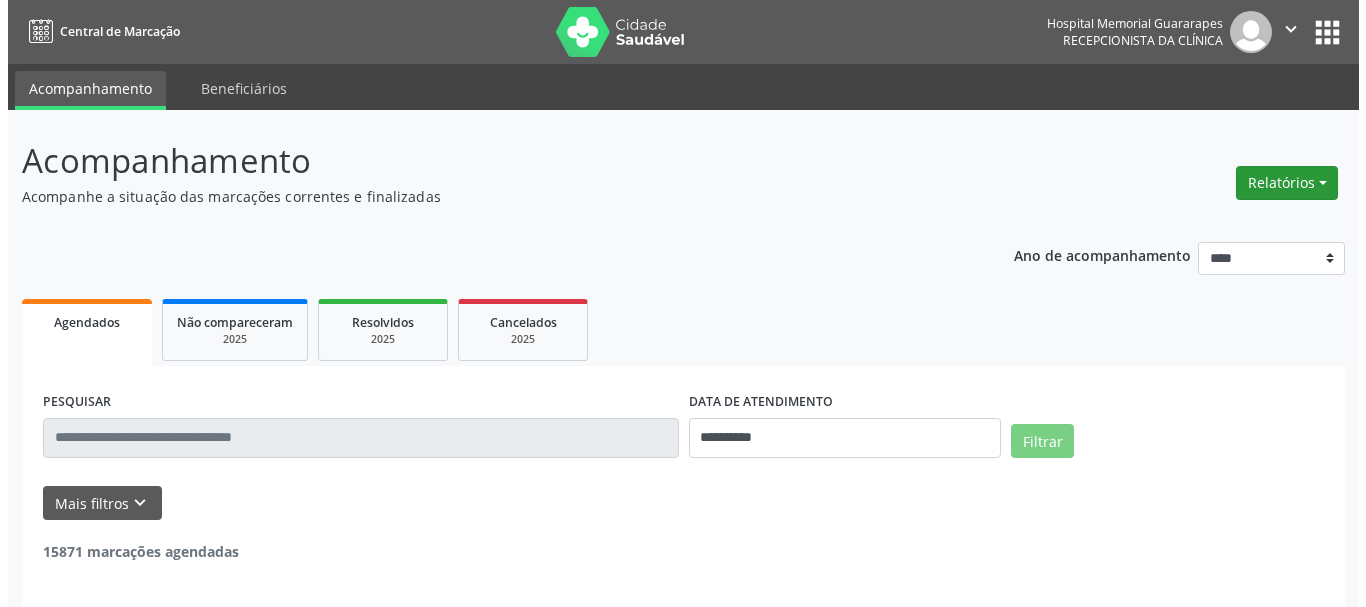 scroll, scrollTop: 0, scrollLeft: 0, axis: both 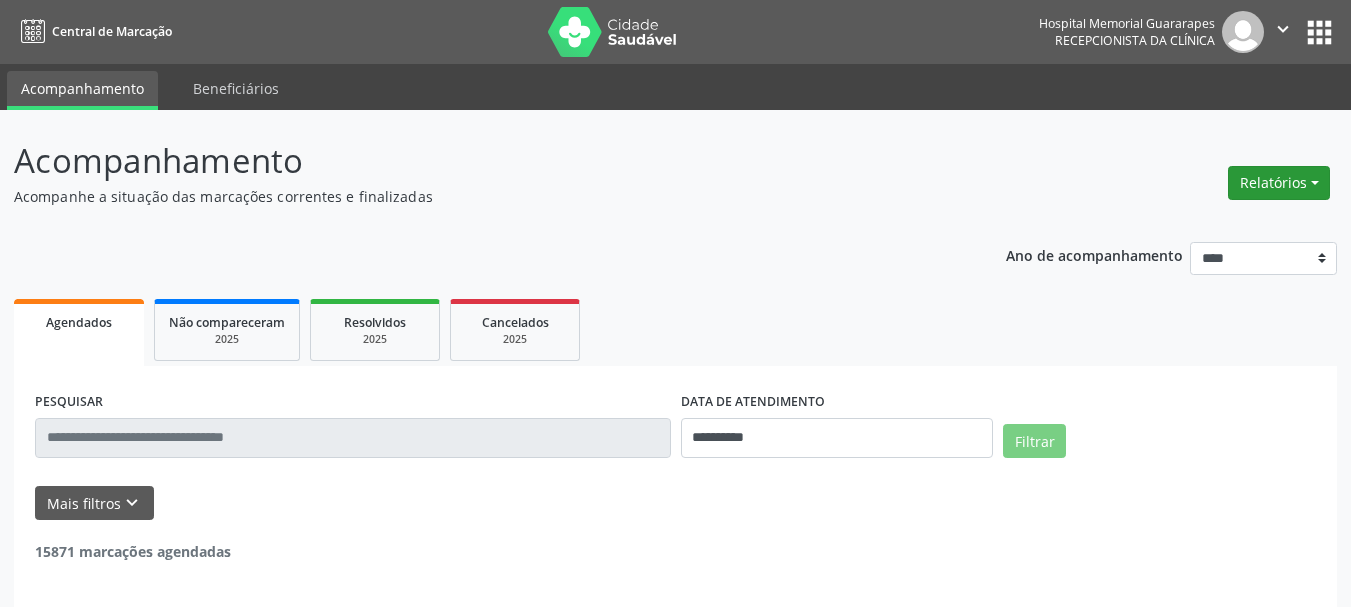 click on "Relatórios" at bounding box center [1279, 183] 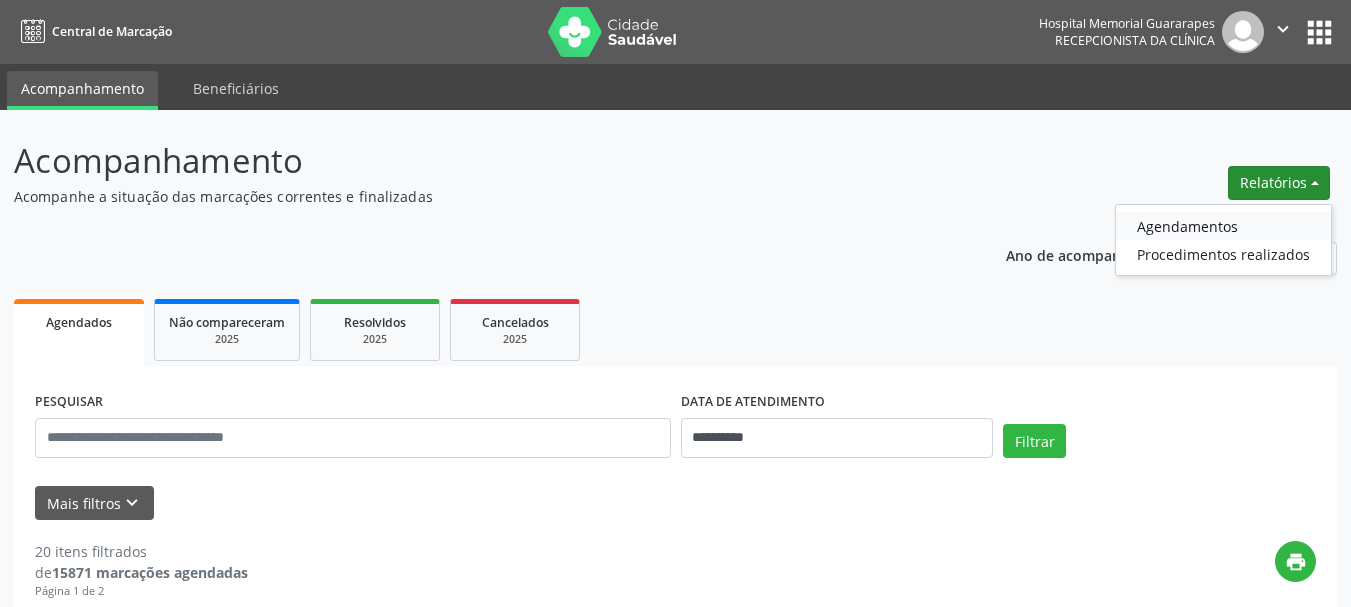 click on "Agendamentos" at bounding box center [1223, 226] 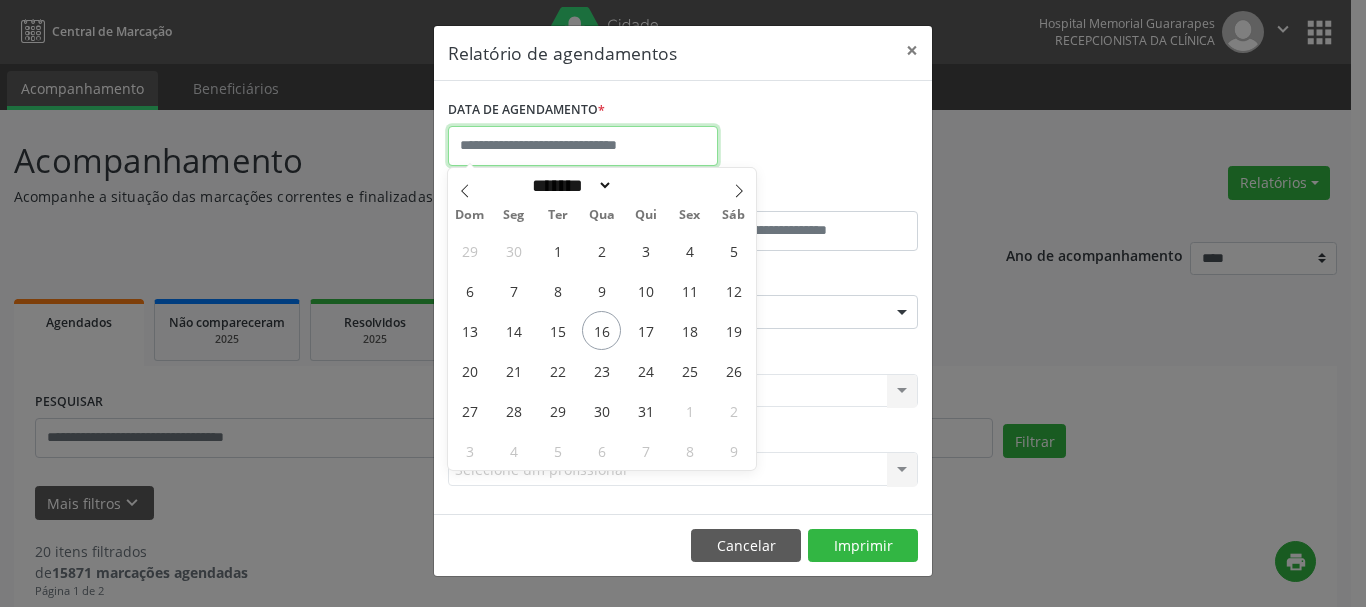 click at bounding box center [583, 146] 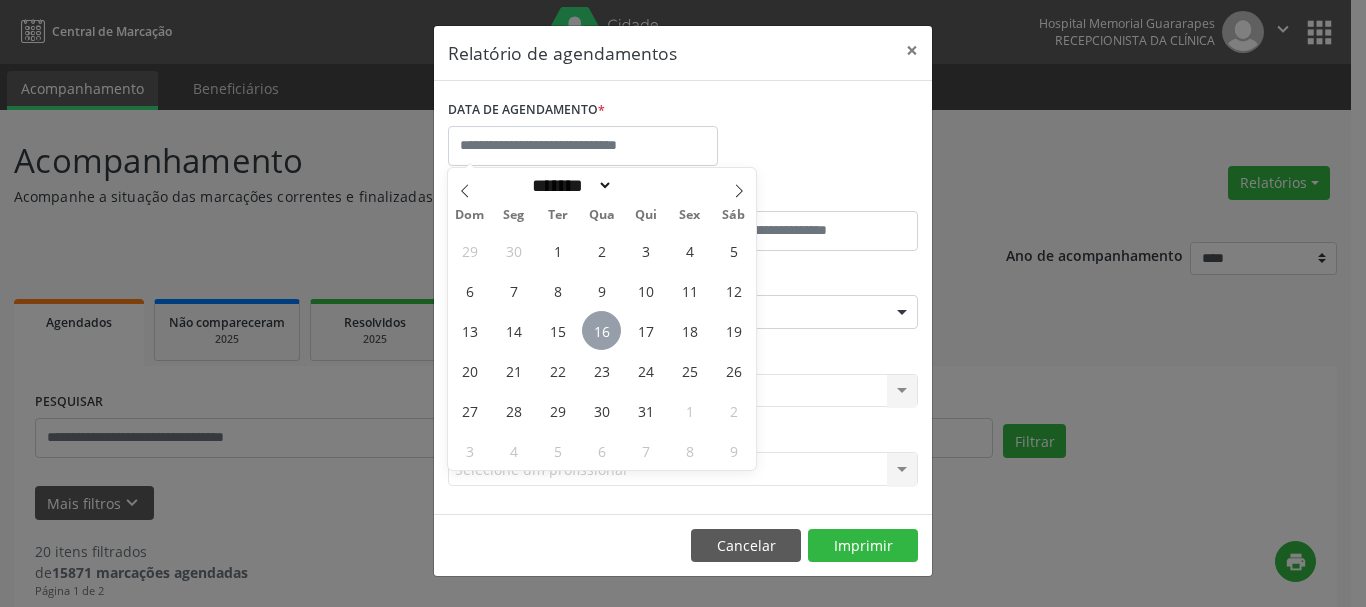 click on "16" at bounding box center (601, 330) 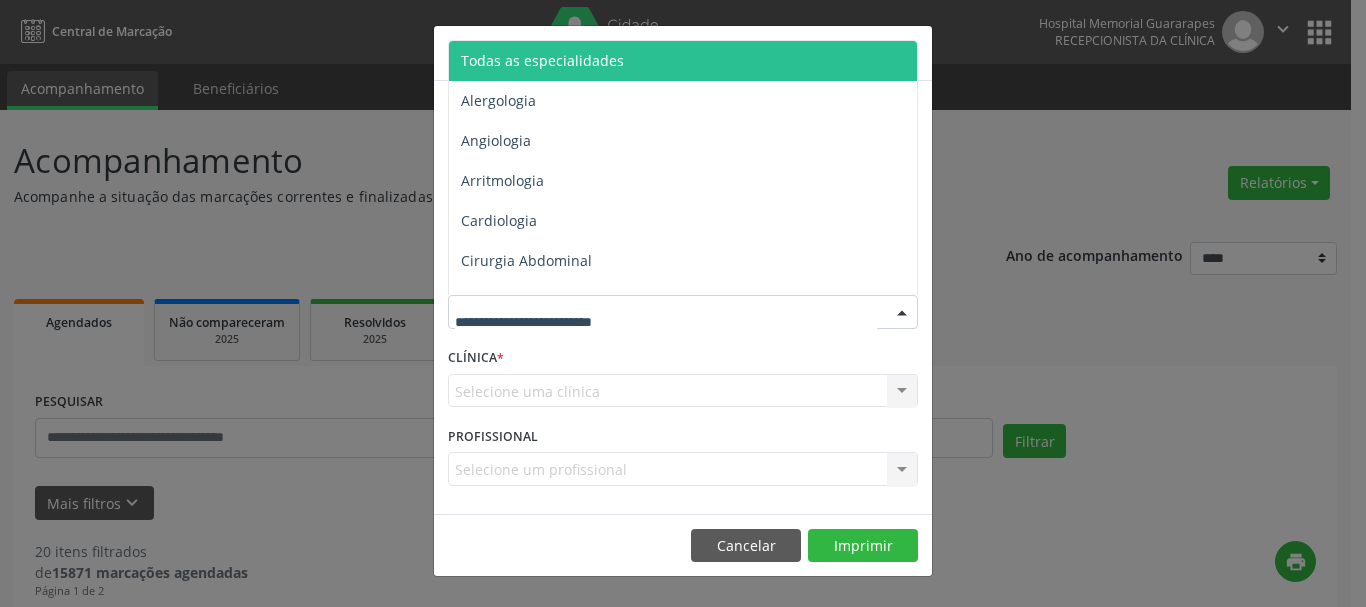 drag, startPoint x: 554, startPoint y: 61, endPoint x: 642, endPoint y: 239, distance: 198.56485 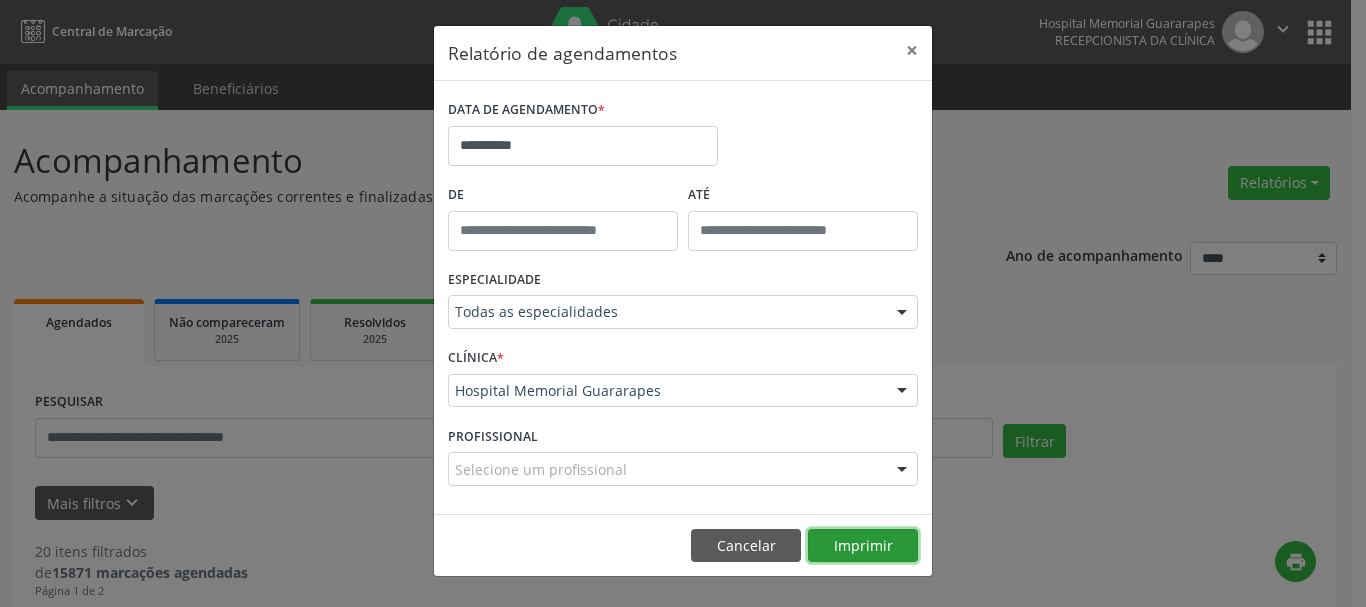 click on "Imprimir" at bounding box center [863, 546] 